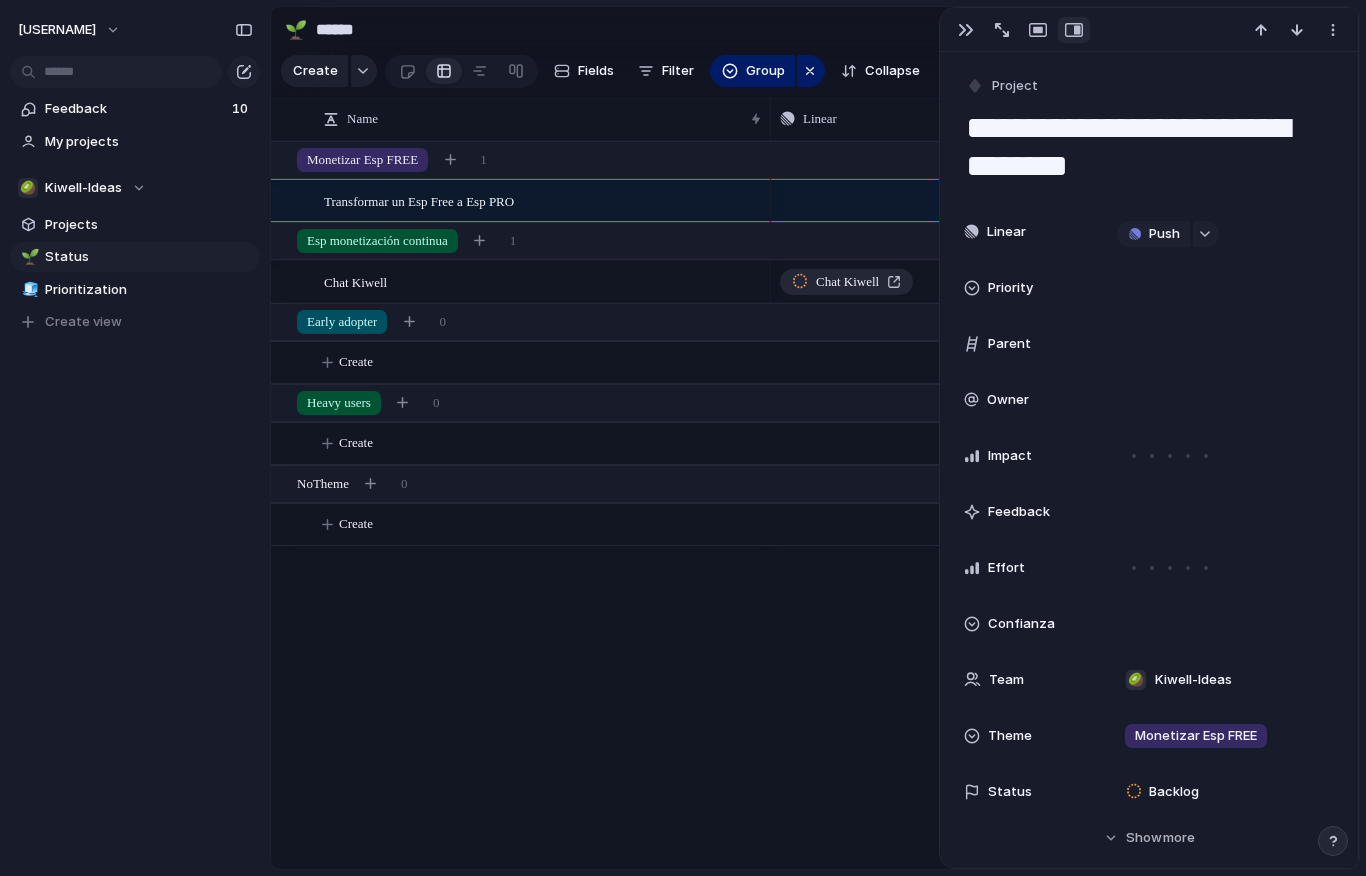 scroll, scrollTop: 0, scrollLeft: 0, axis: both 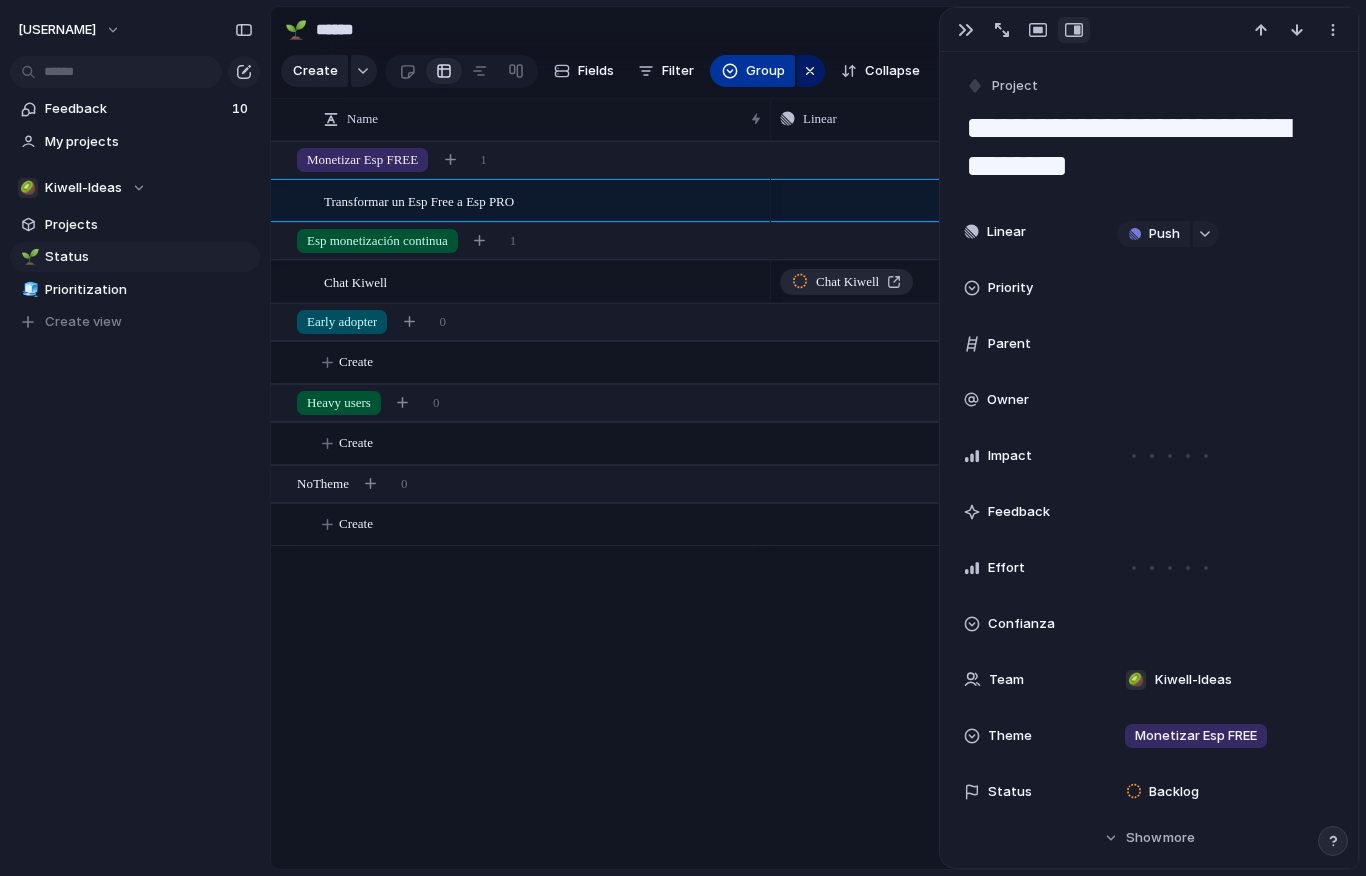 click on "Group" at bounding box center (765, 71) 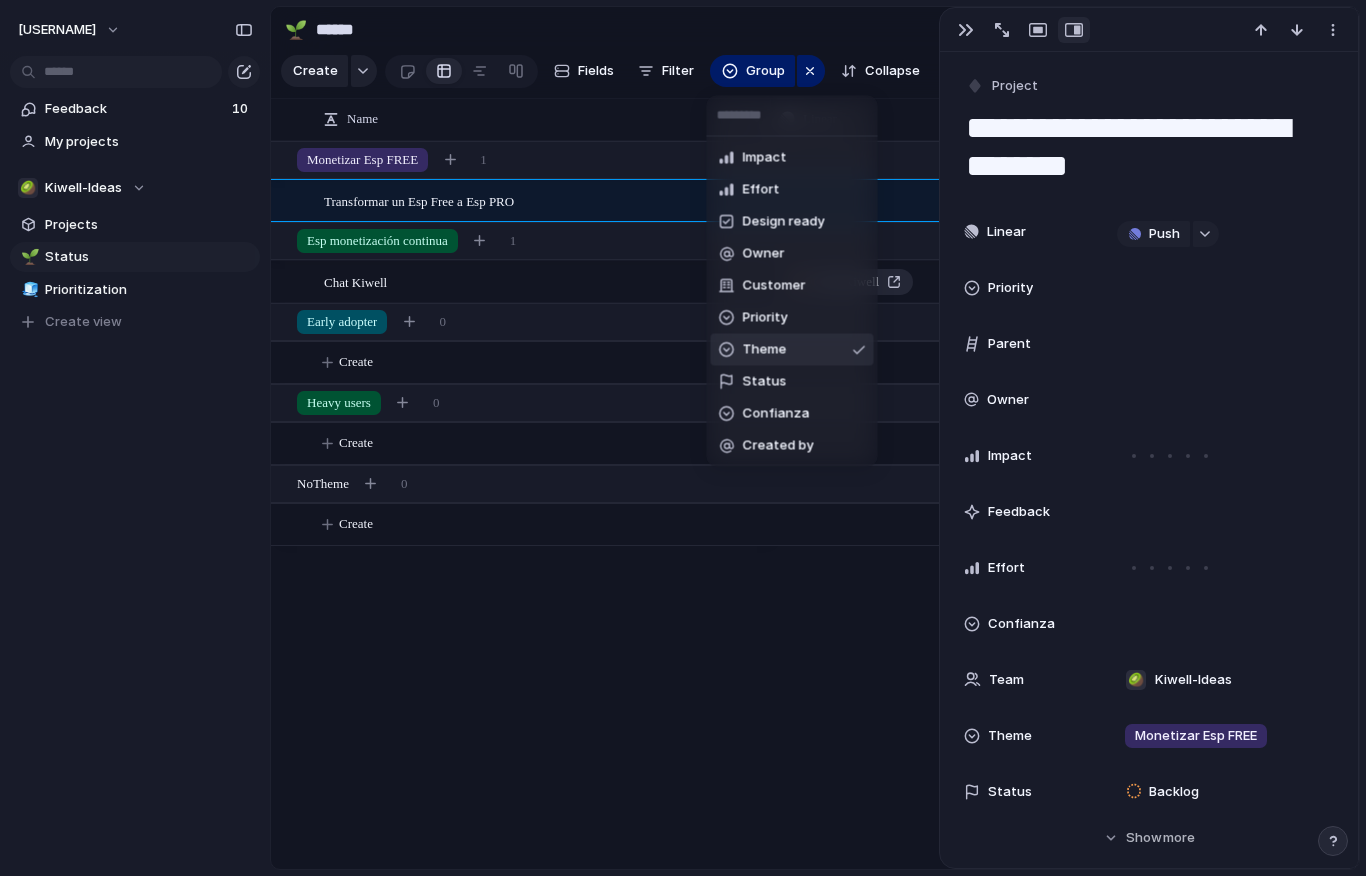 click on "Theme" at bounding box center (765, 350) 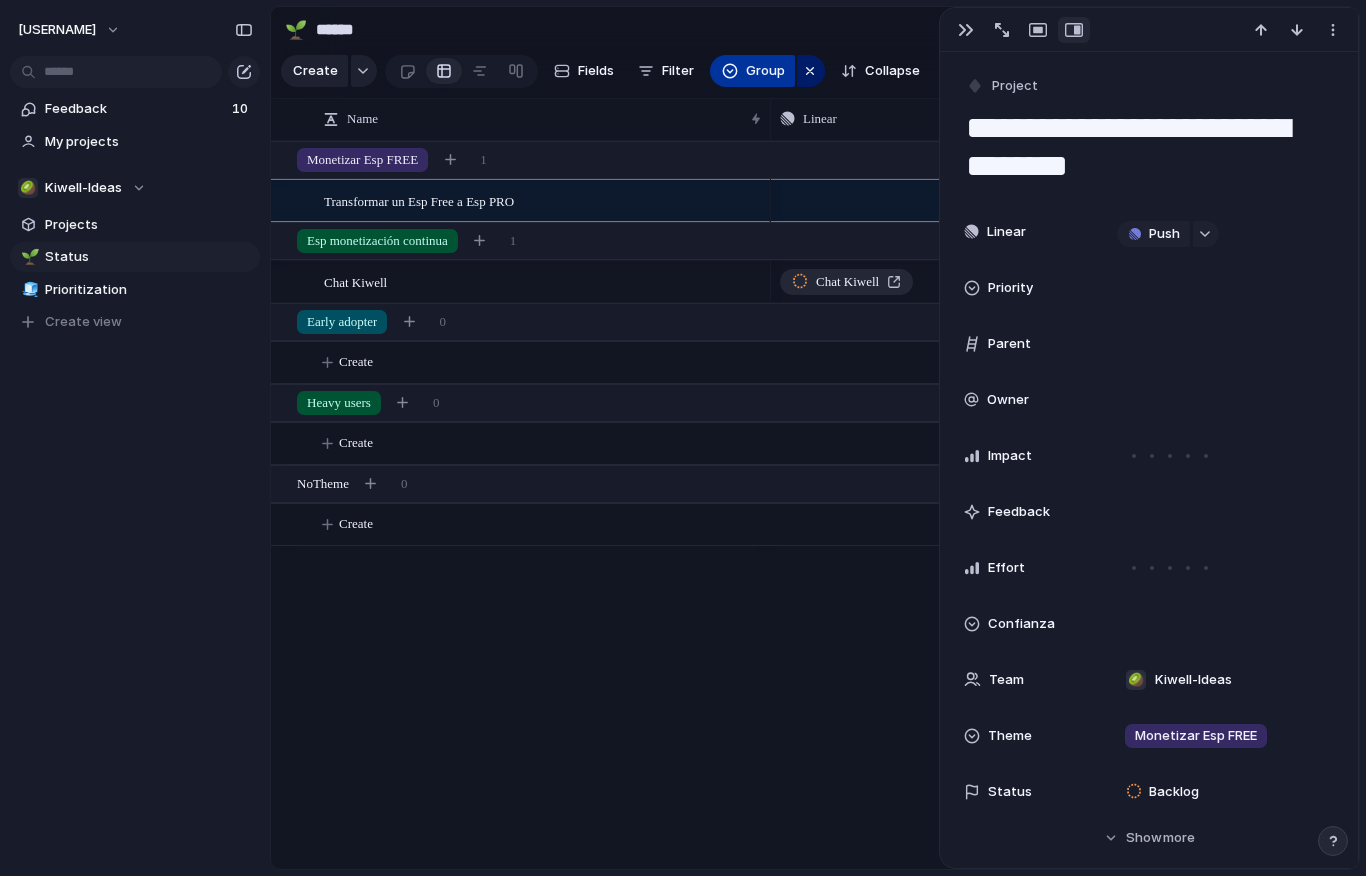 click on "Group" at bounding box center (765, 71) 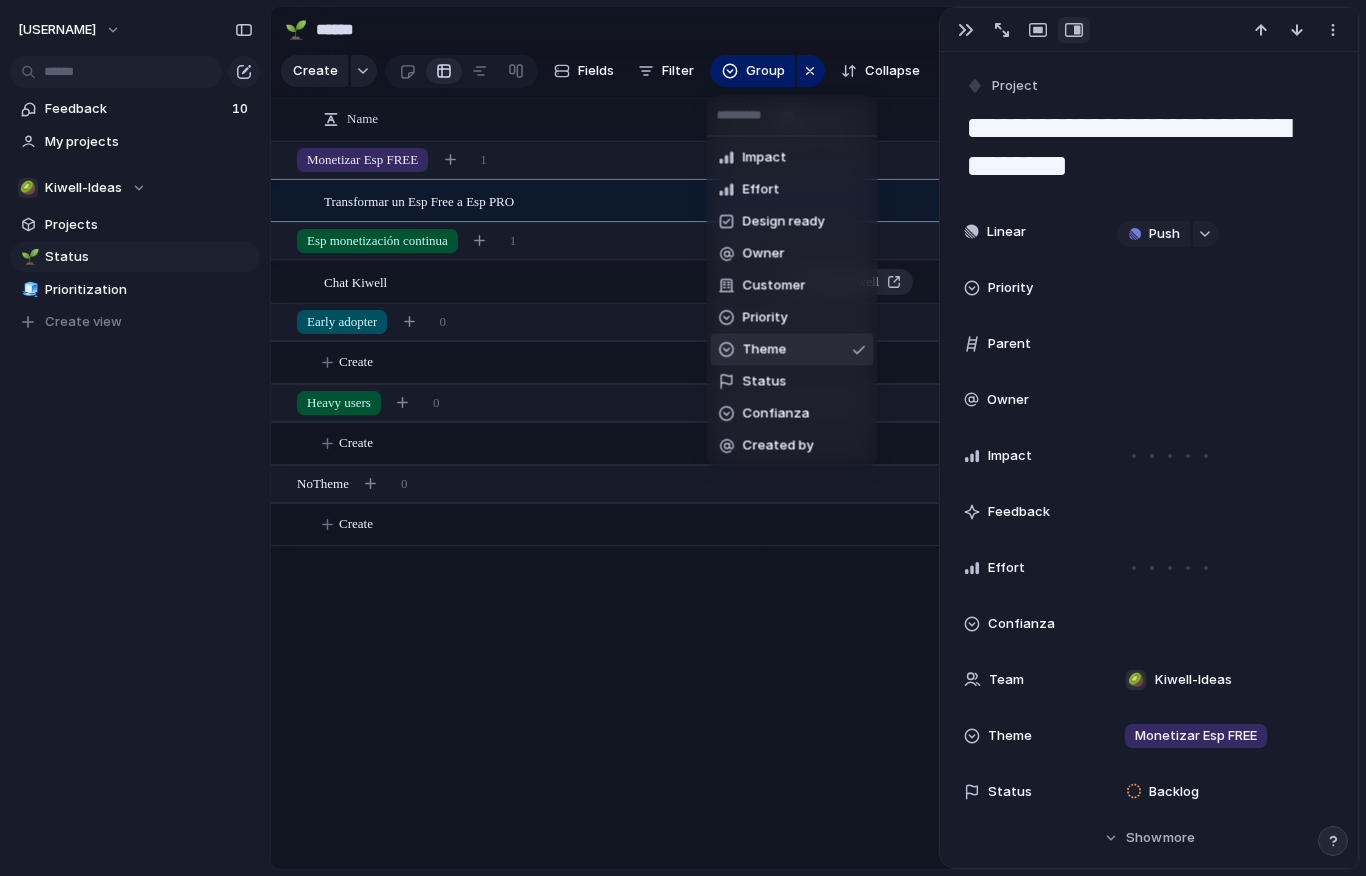 click on "Theme" at bounding box center (792, 350) 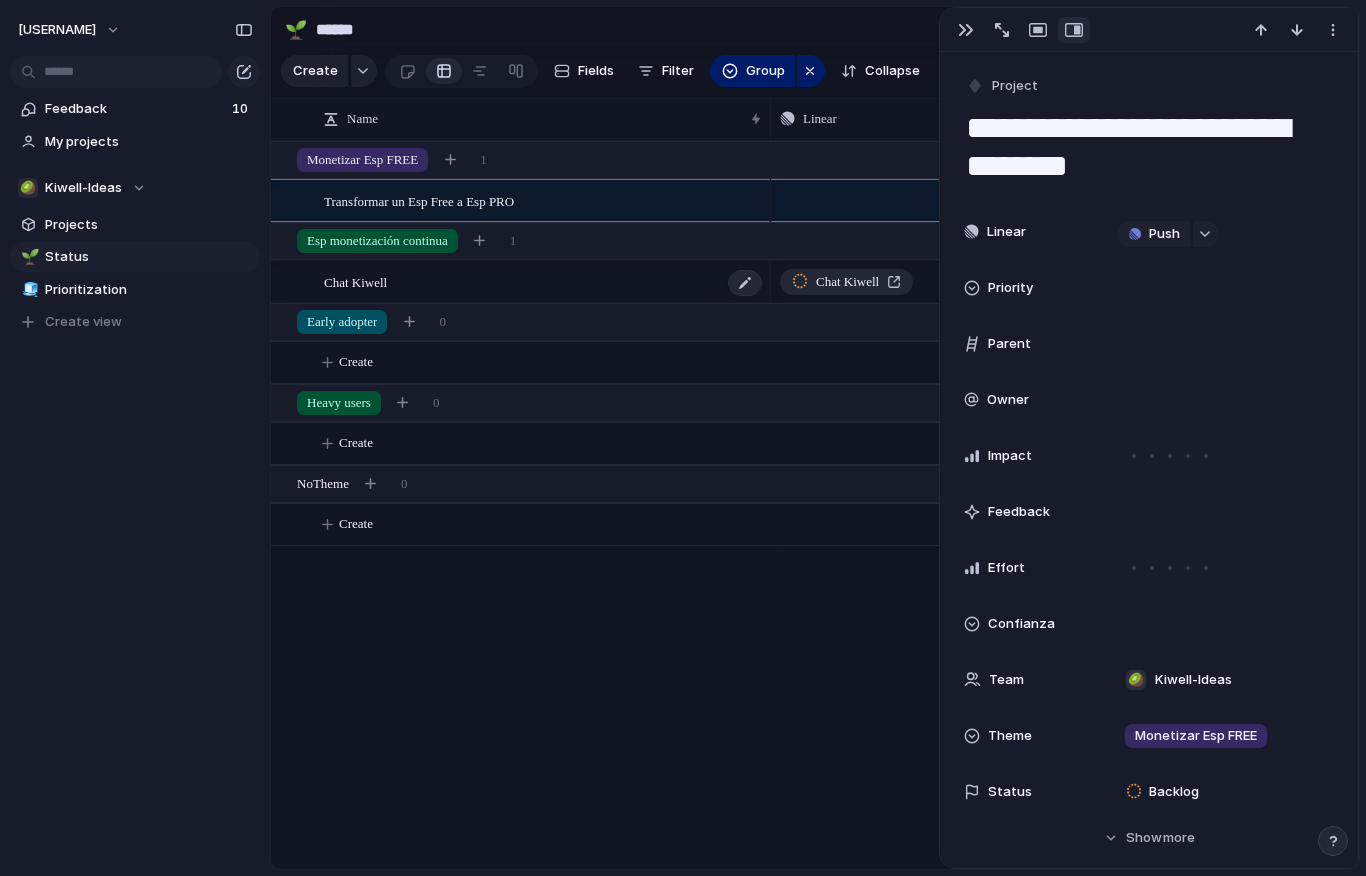 click on "Chat Kiwell" at bounding box center [544, 282] 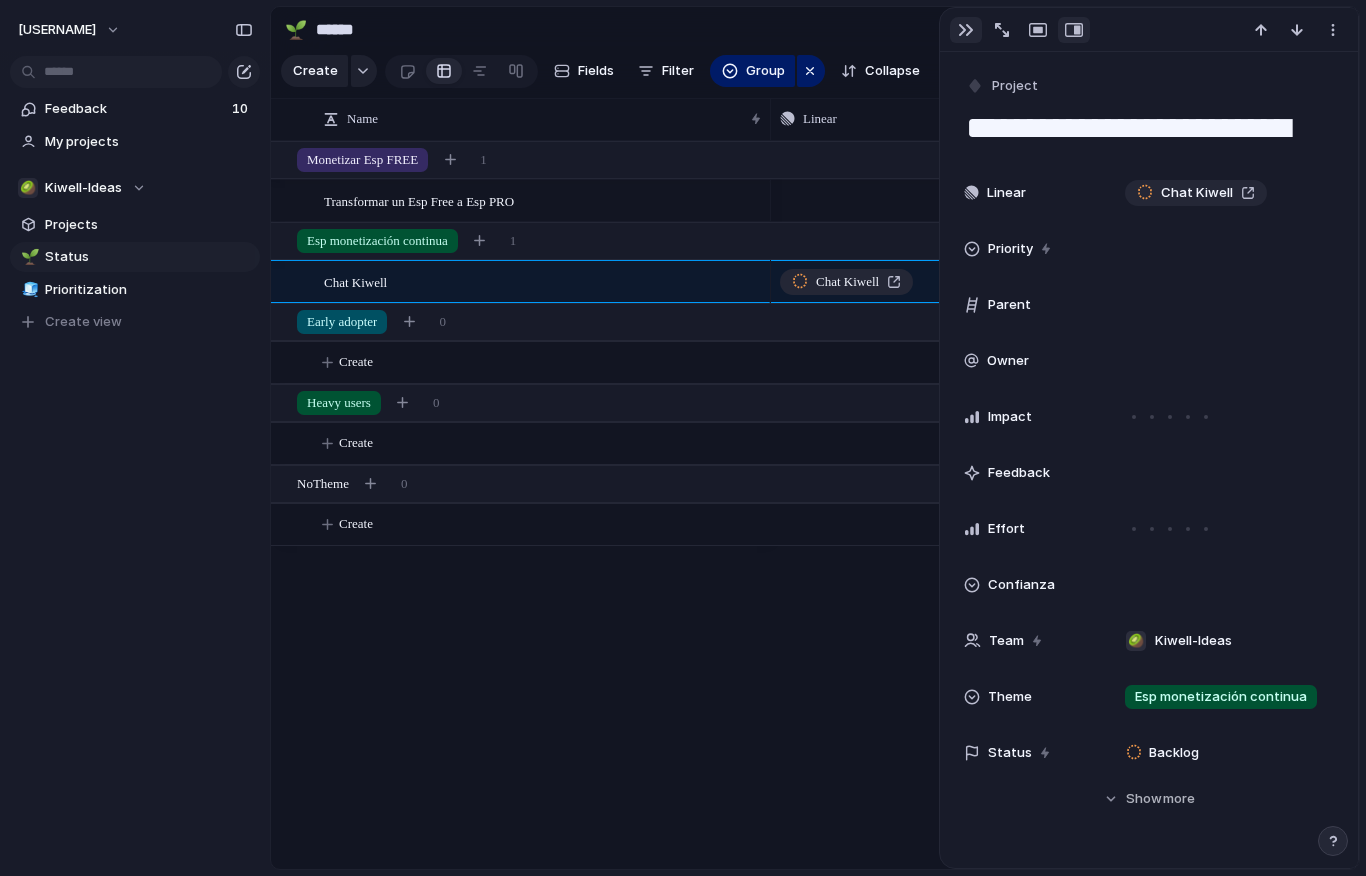 click at bounding box center [966, 30] 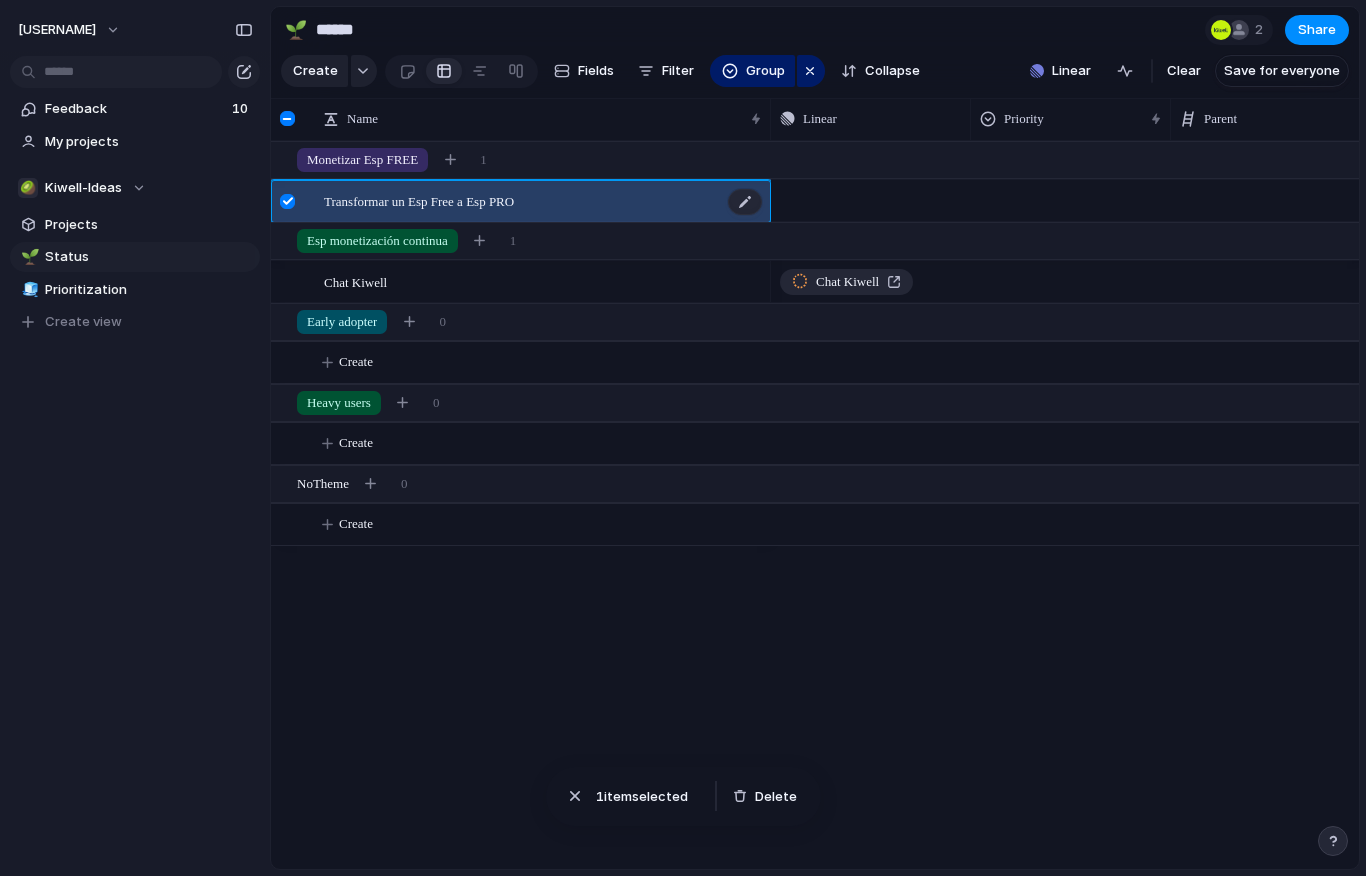 click on "Transformar un Esp Free a Esp PRO" at bounding box center (419, 200) 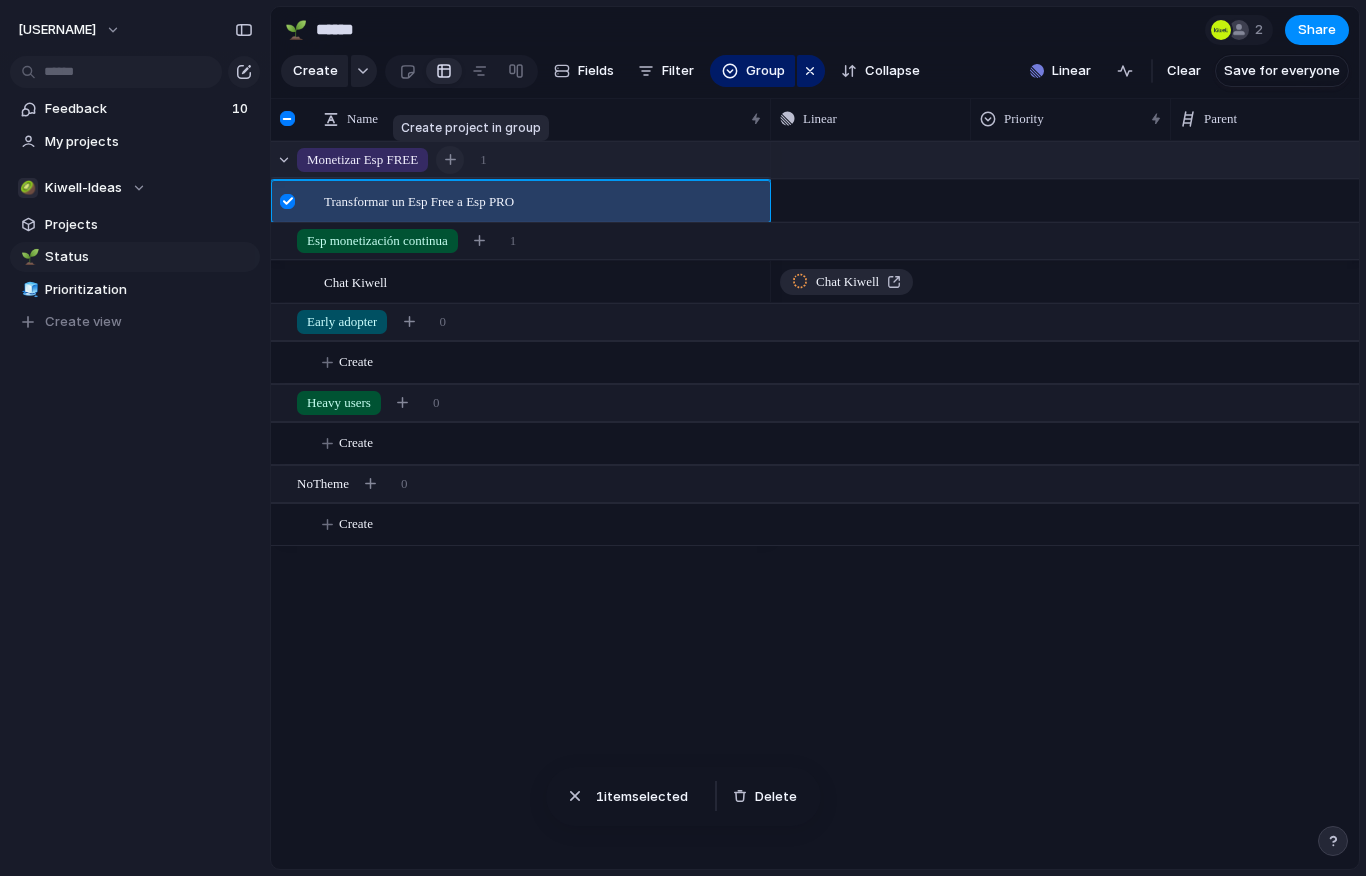 click at bounding box center (450, 159) 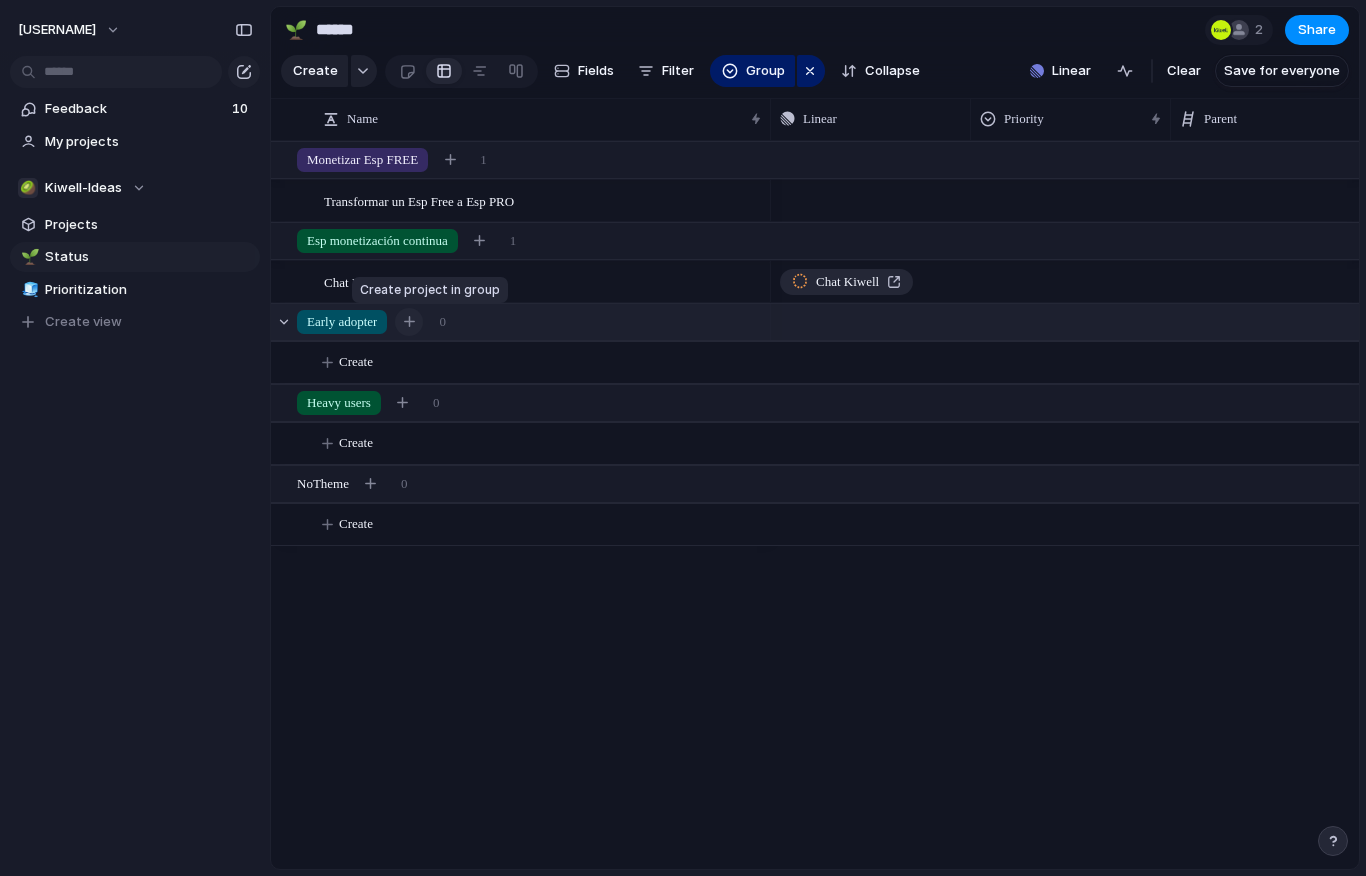 click at bounding box center (409, 321) 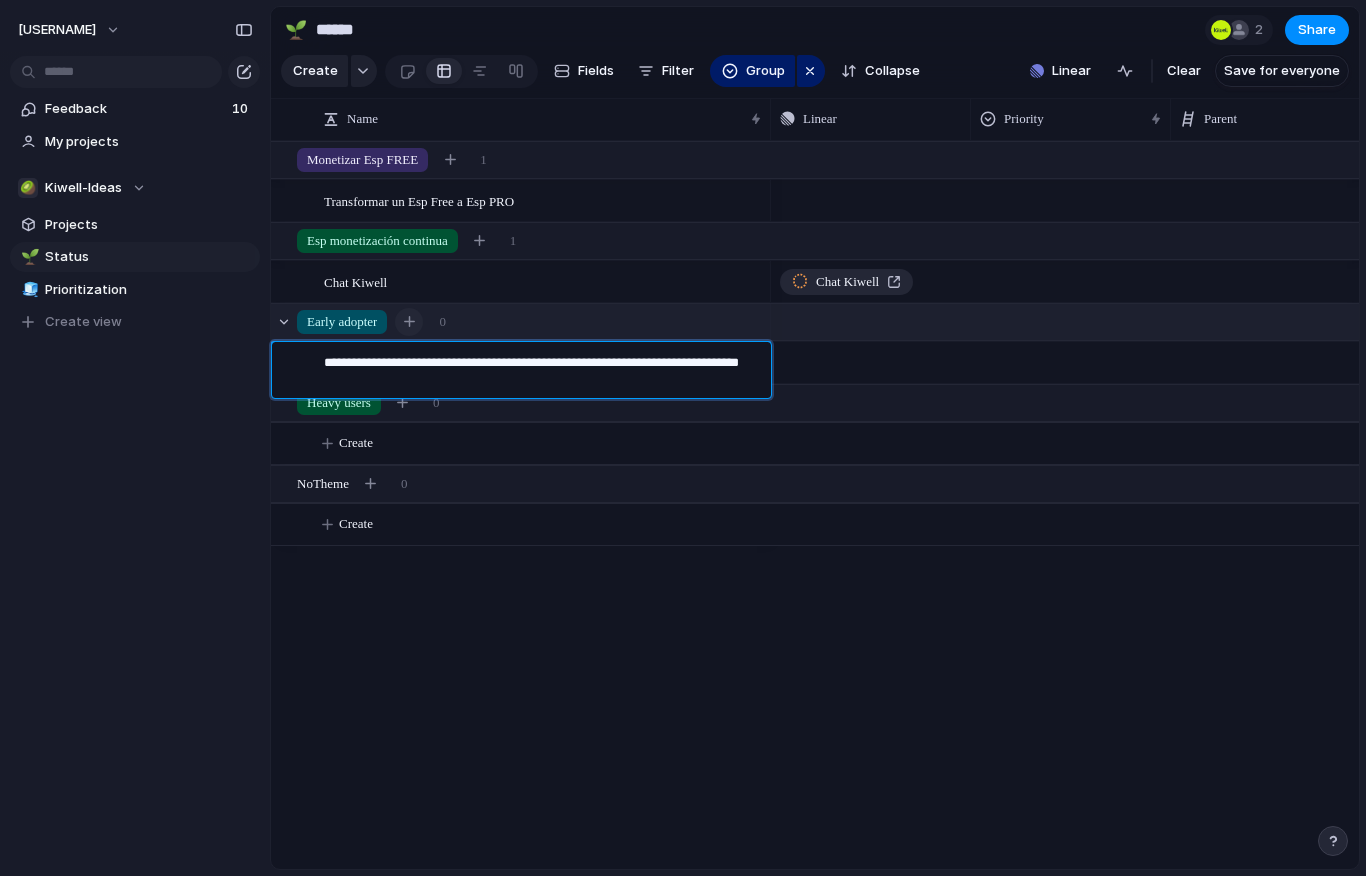 type on "**********" 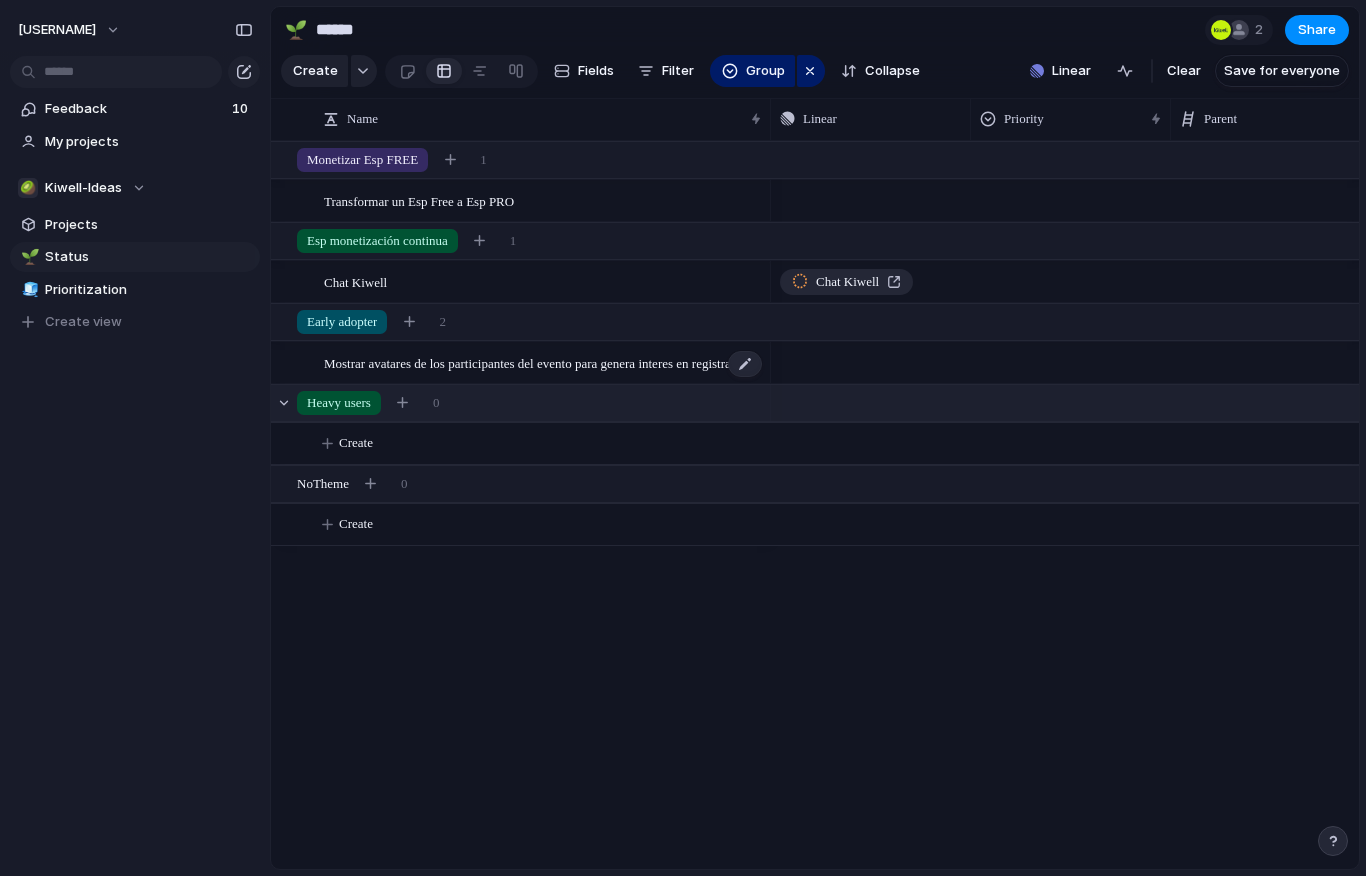 click on "Mostrar avatares de los participantes del evento para genera interes en registrarse" at bounding box center [535, 362] 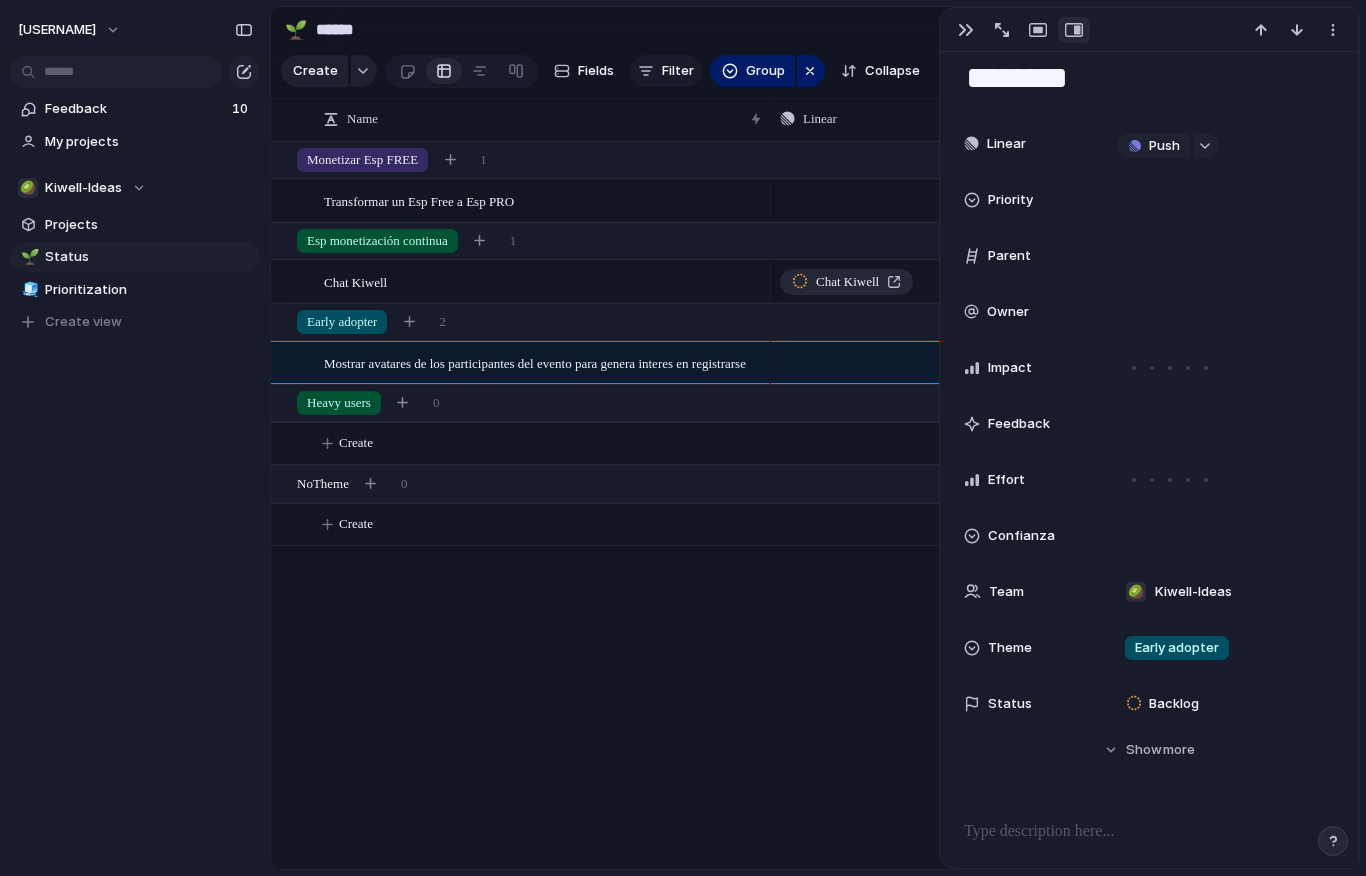 scroll, scrollTop: 173, scrollLeft: 0, axis: vertical 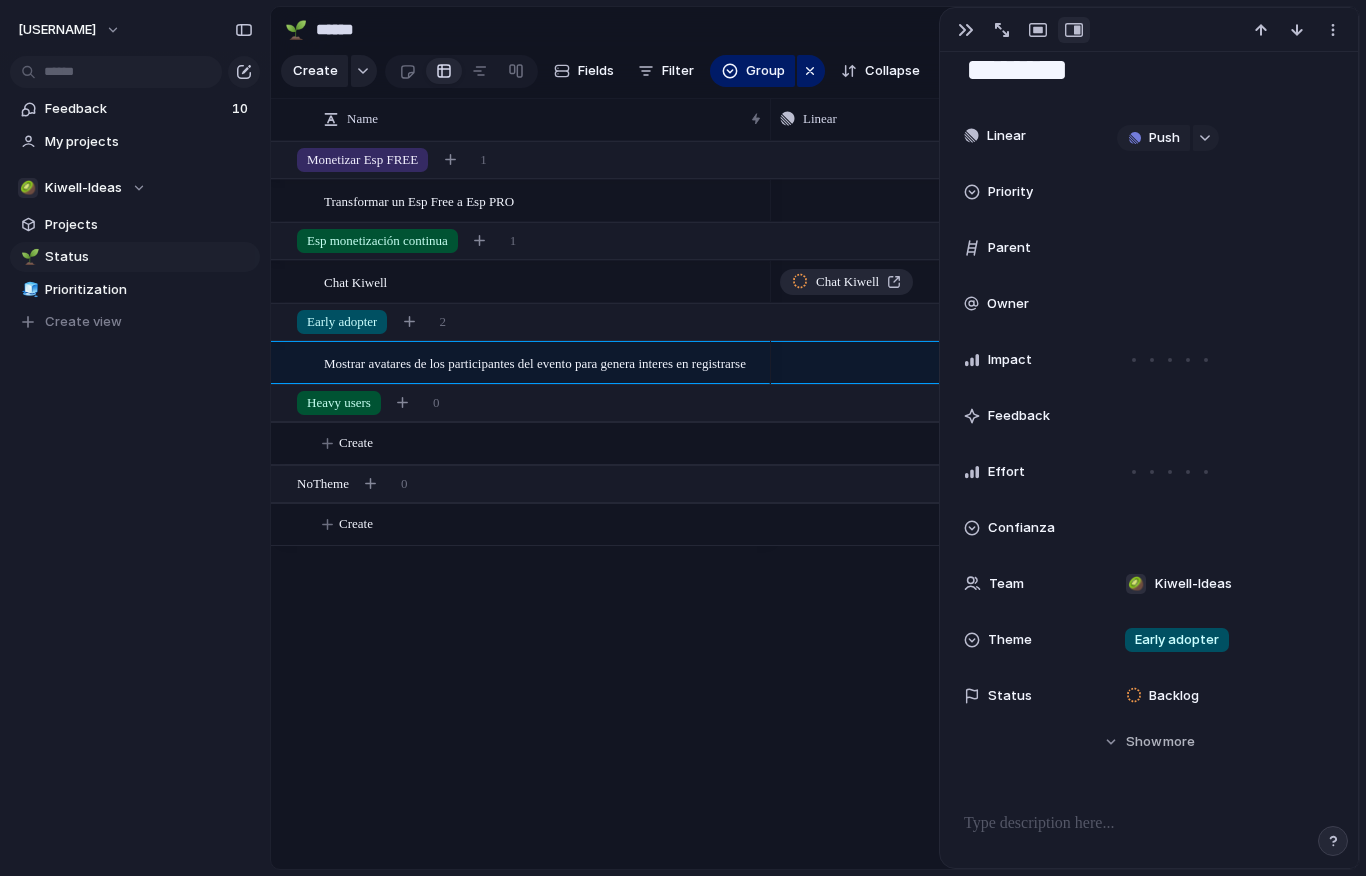 click on "Confianza" at bounding box center [1021, 528] 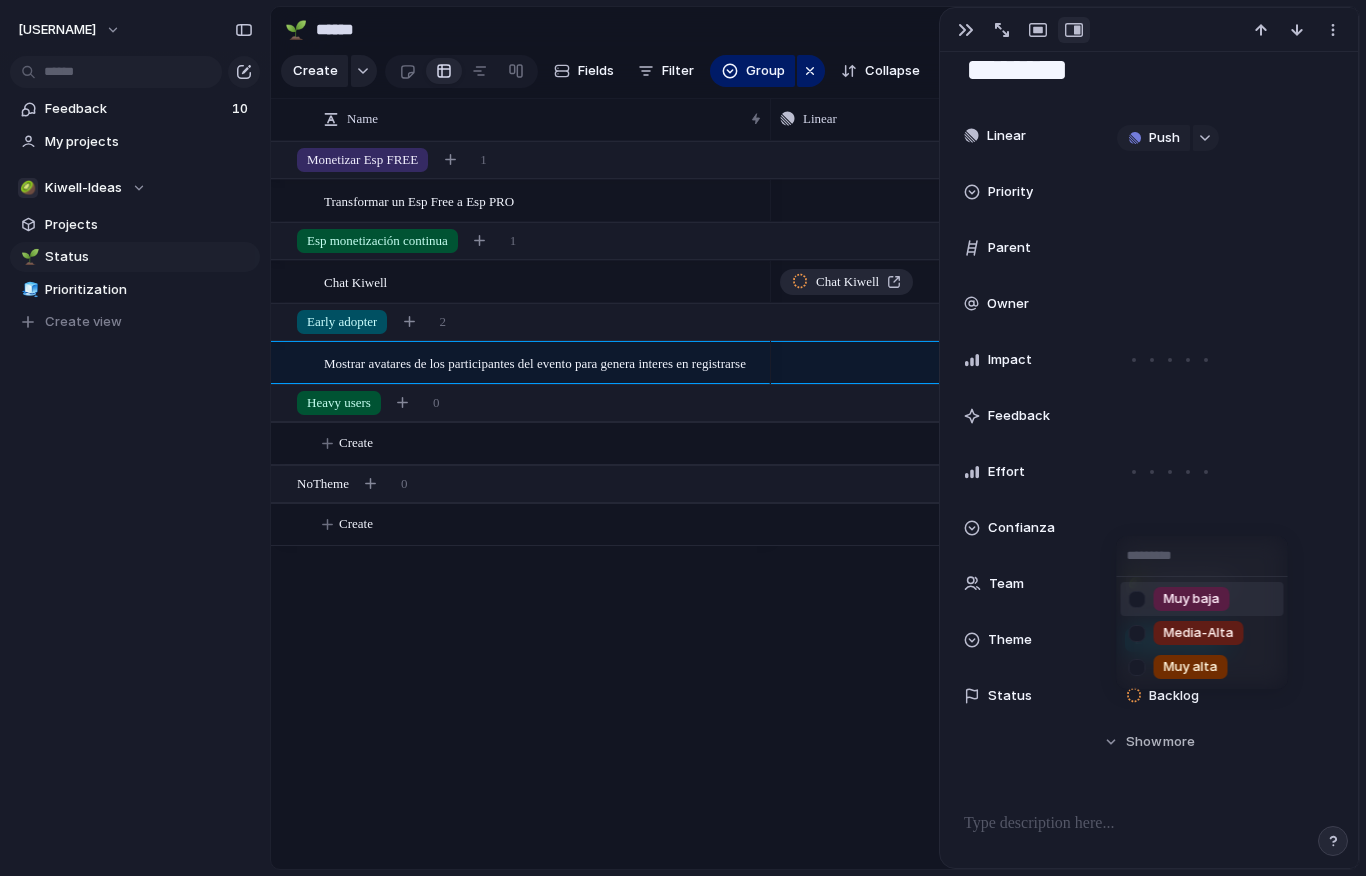 click on "Muy baja" at bounding box center [1192, 599] 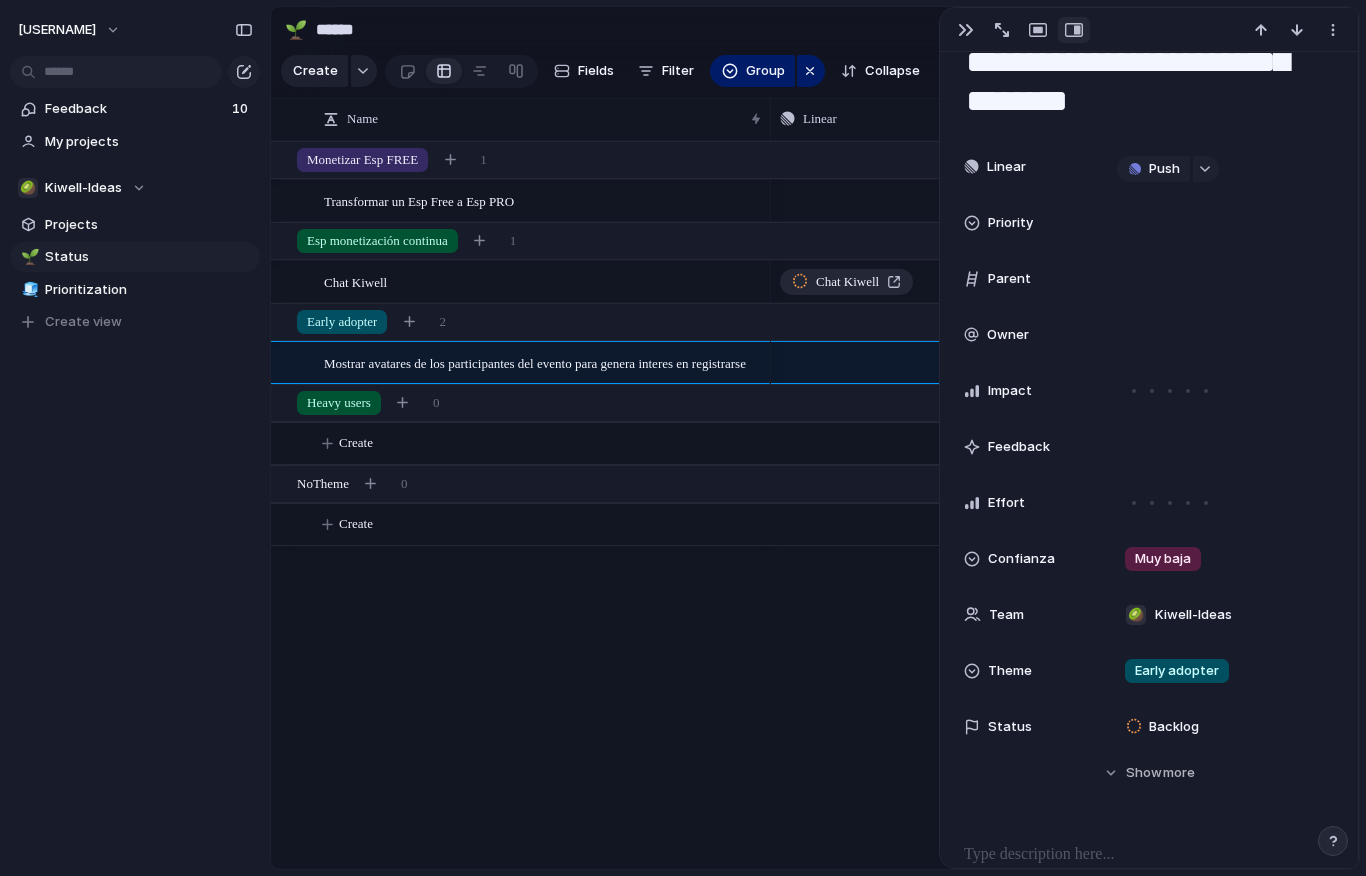 scroll, scrollTop: 140, scrollLeft: 0, axis: vertical 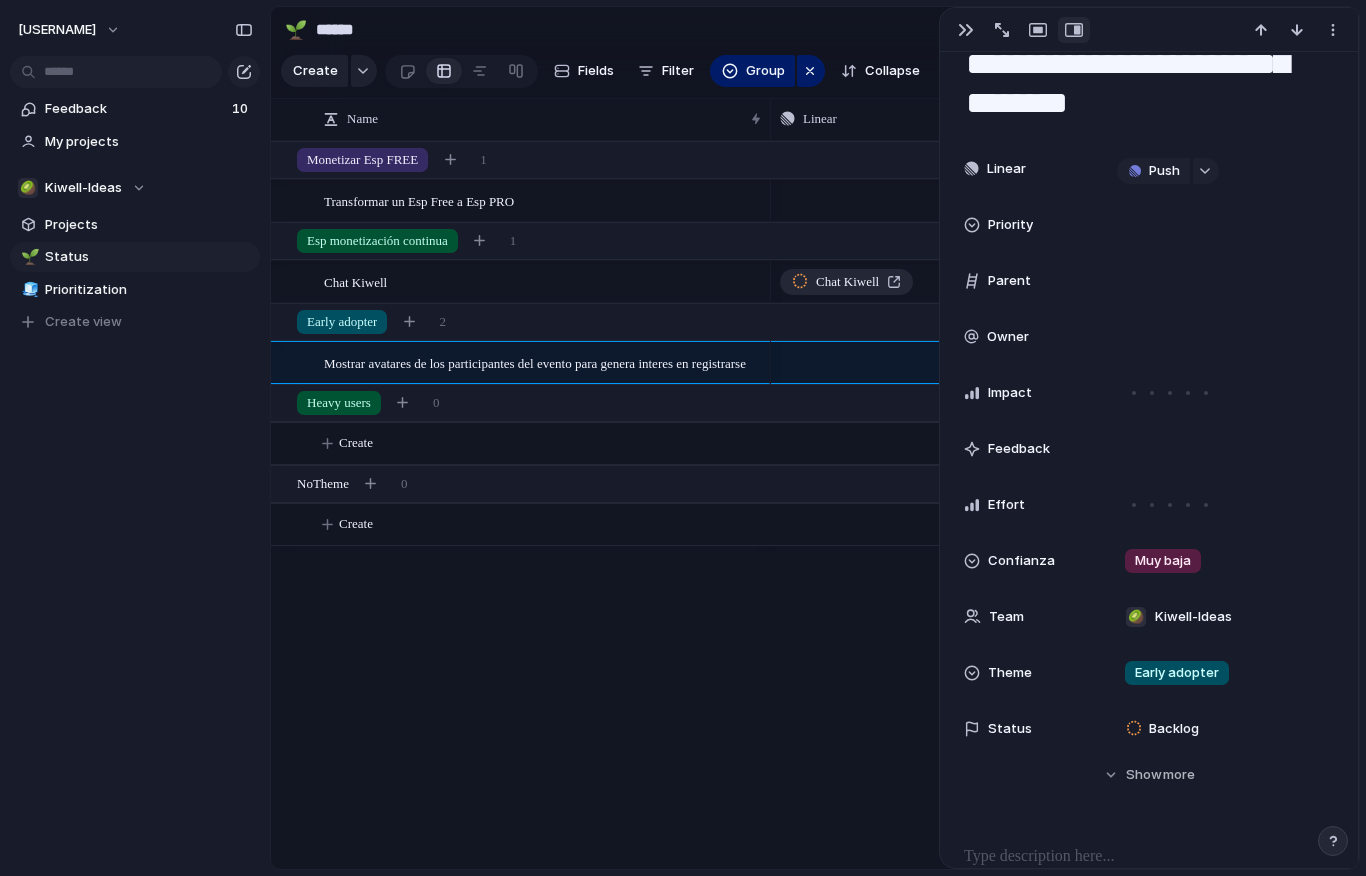 click on "Priority" at bounding box center [1010, 225] 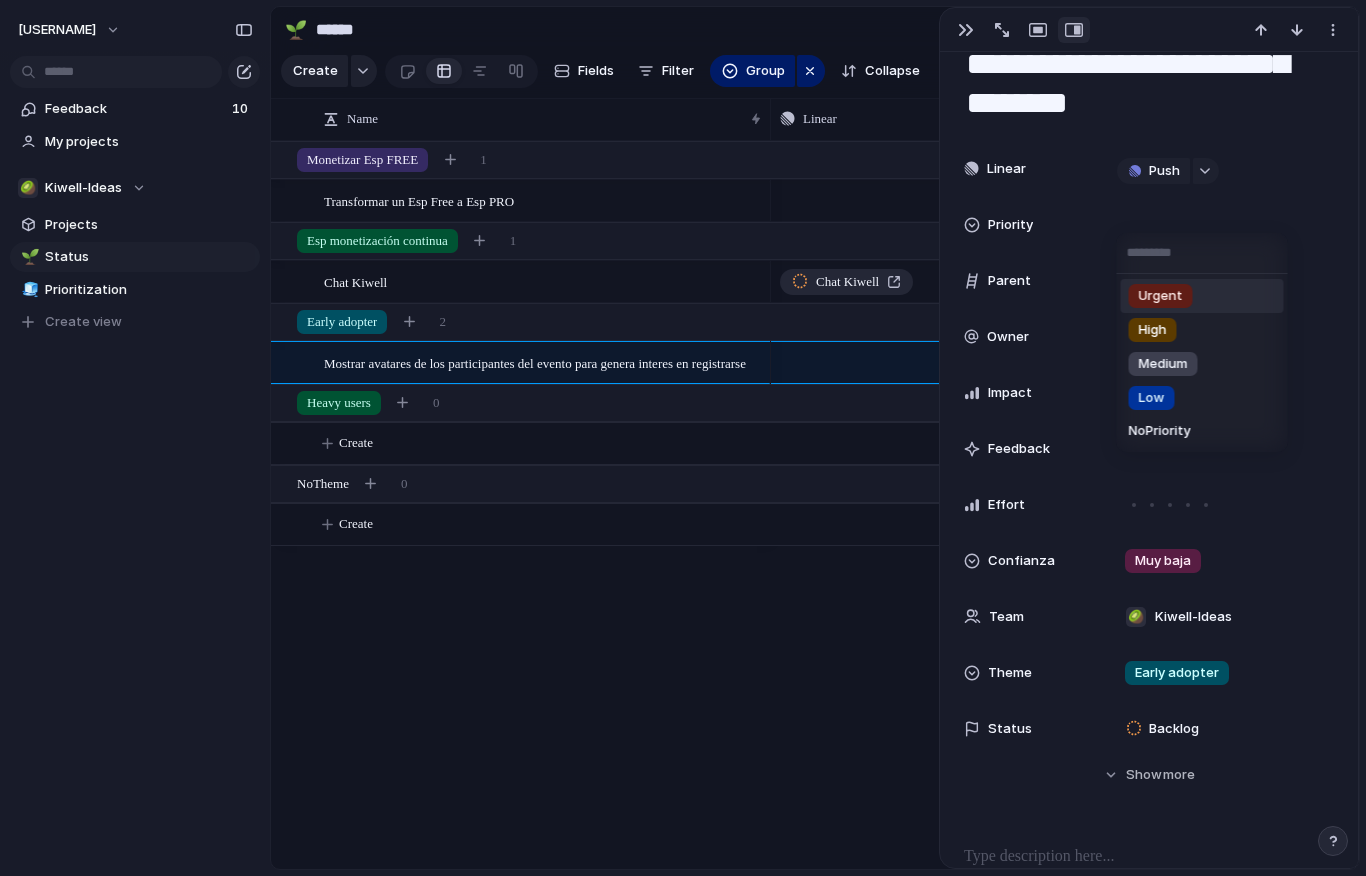 click on "Urgent" at bounding box center (1202, 296) 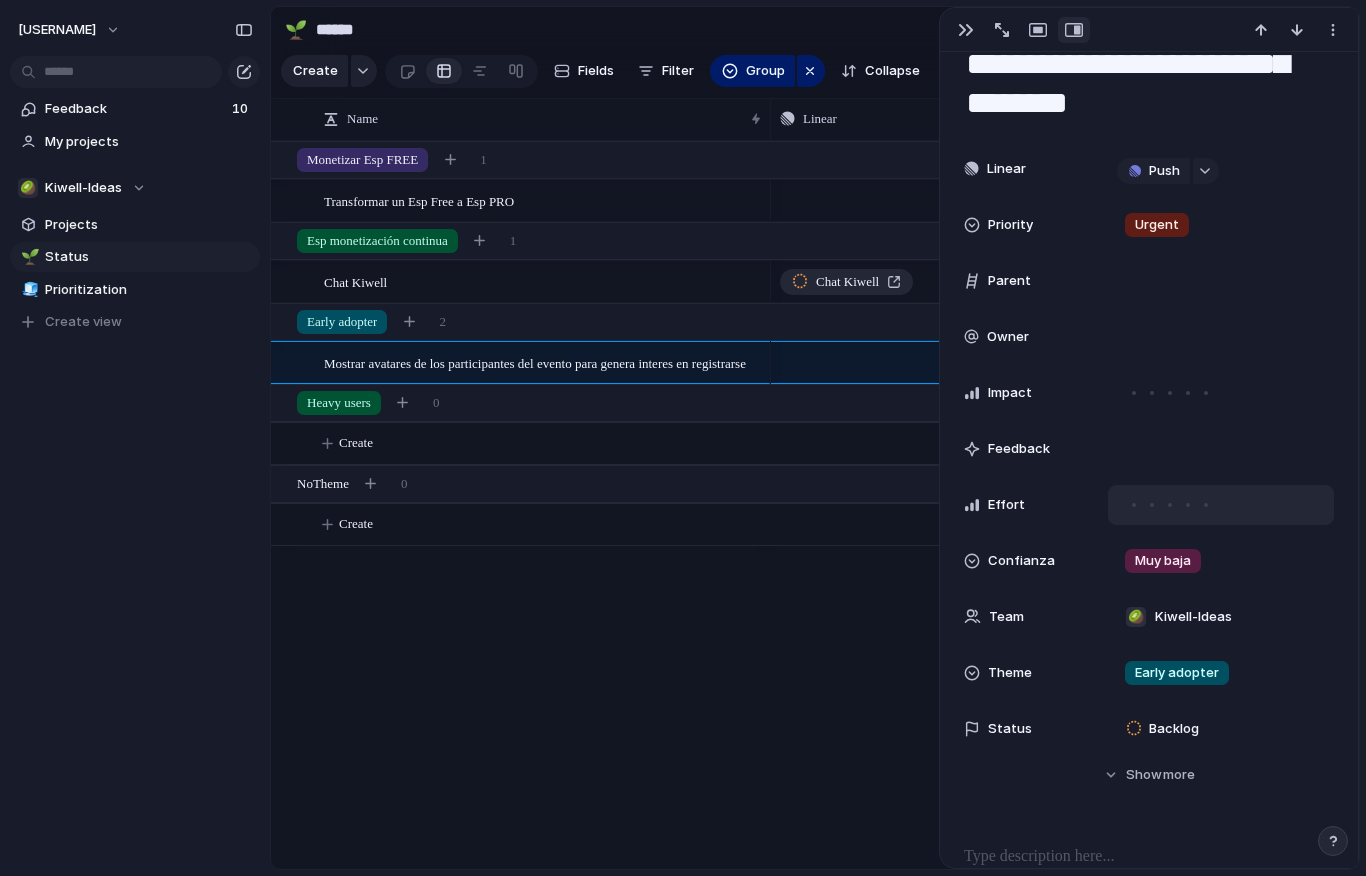 click at bounding box center (1134, 505) 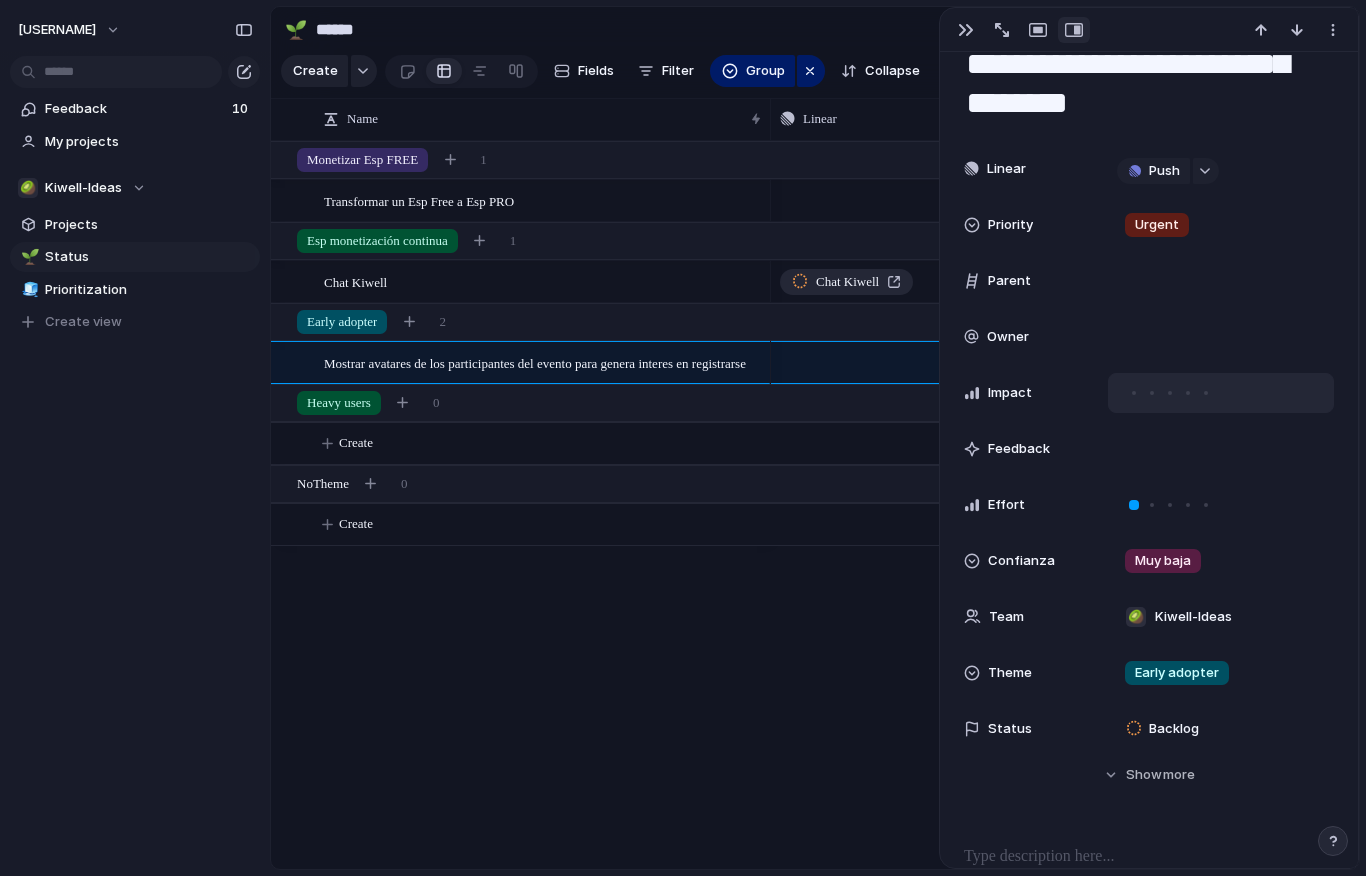 click at bounding box center (1170, 393) 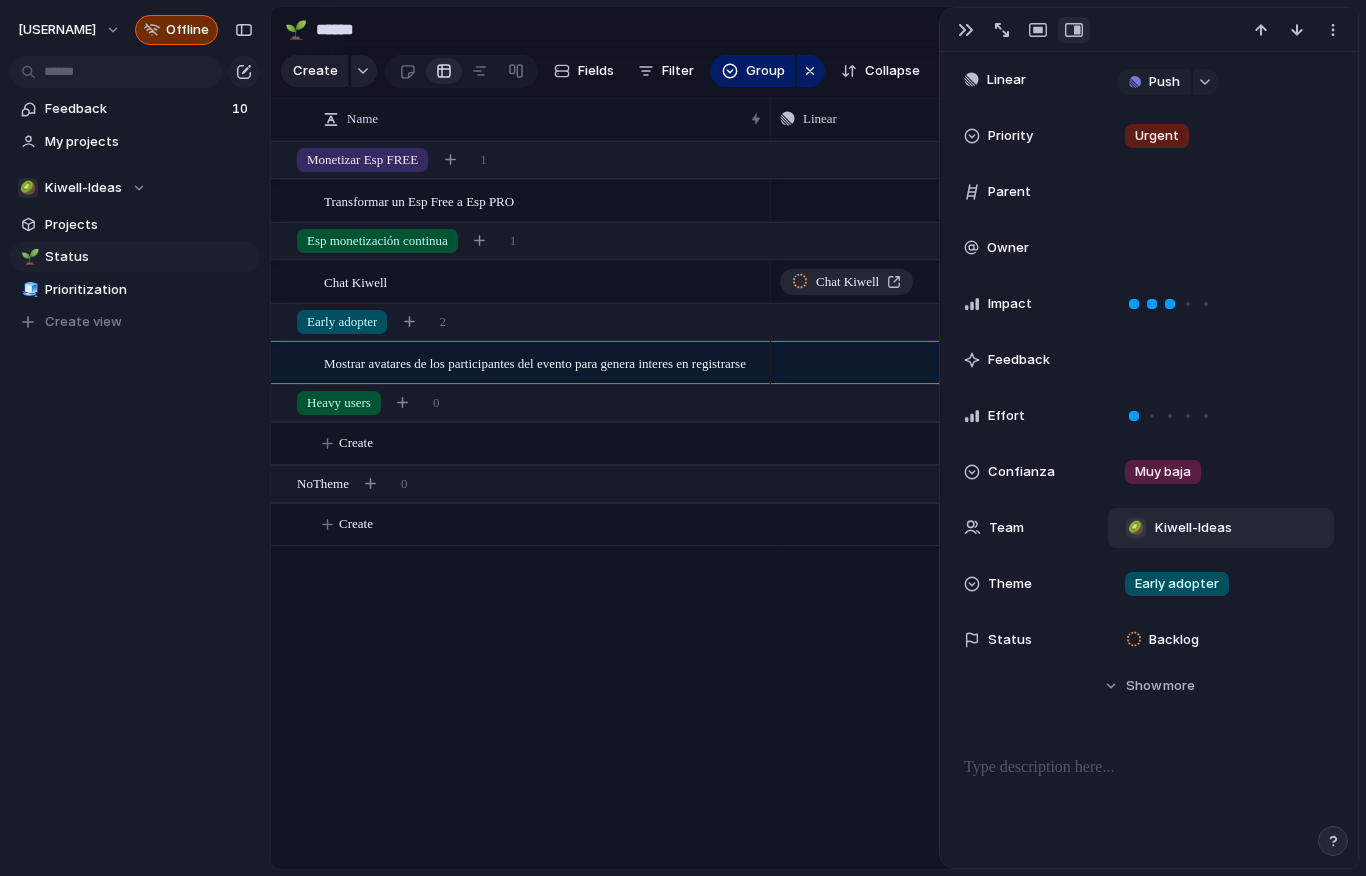 scroll, scrollTop: 244, scrollLeft: 0, axis: vertical 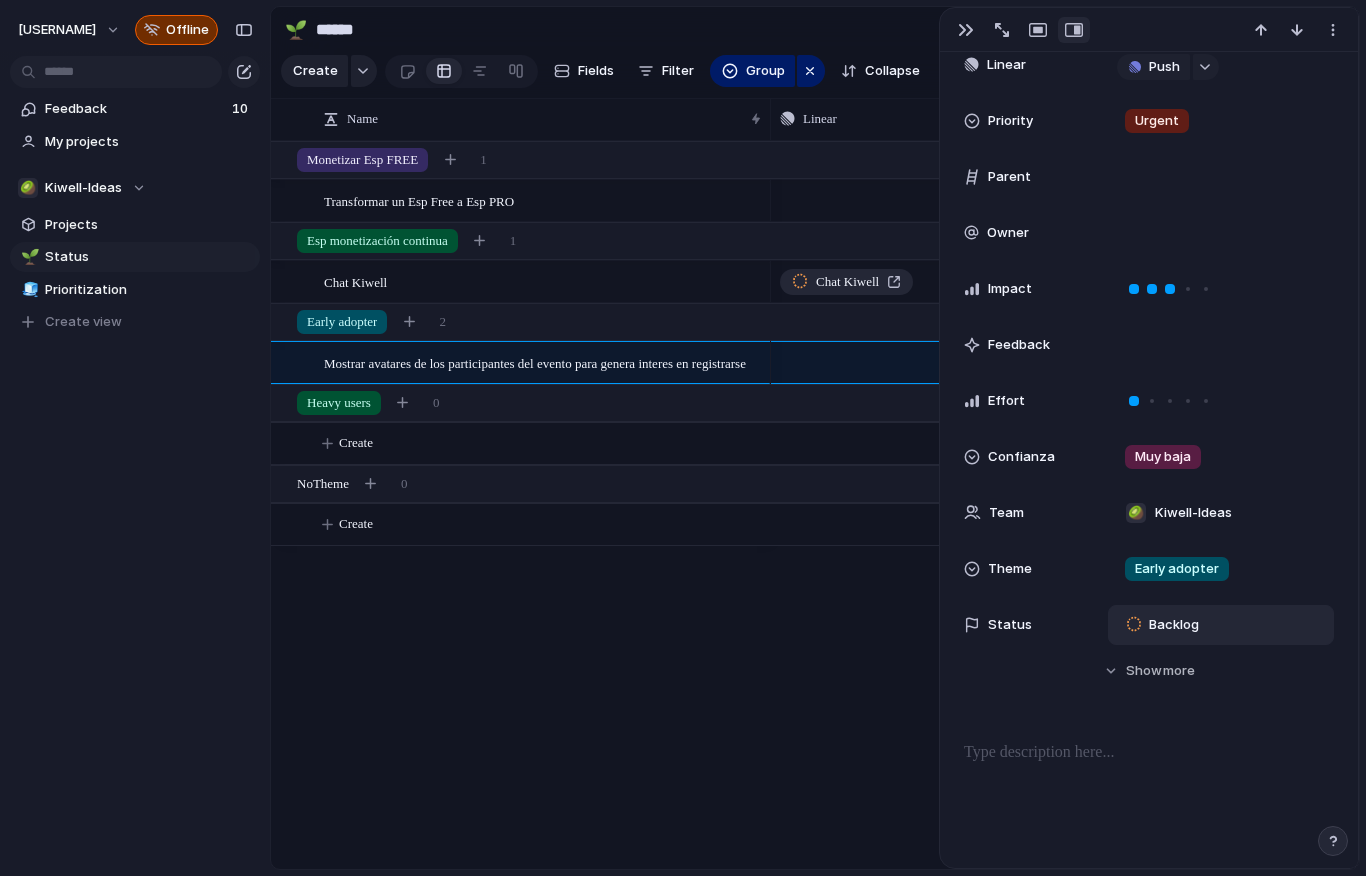 click on "Backlog" at bounding box center [1174, 625] 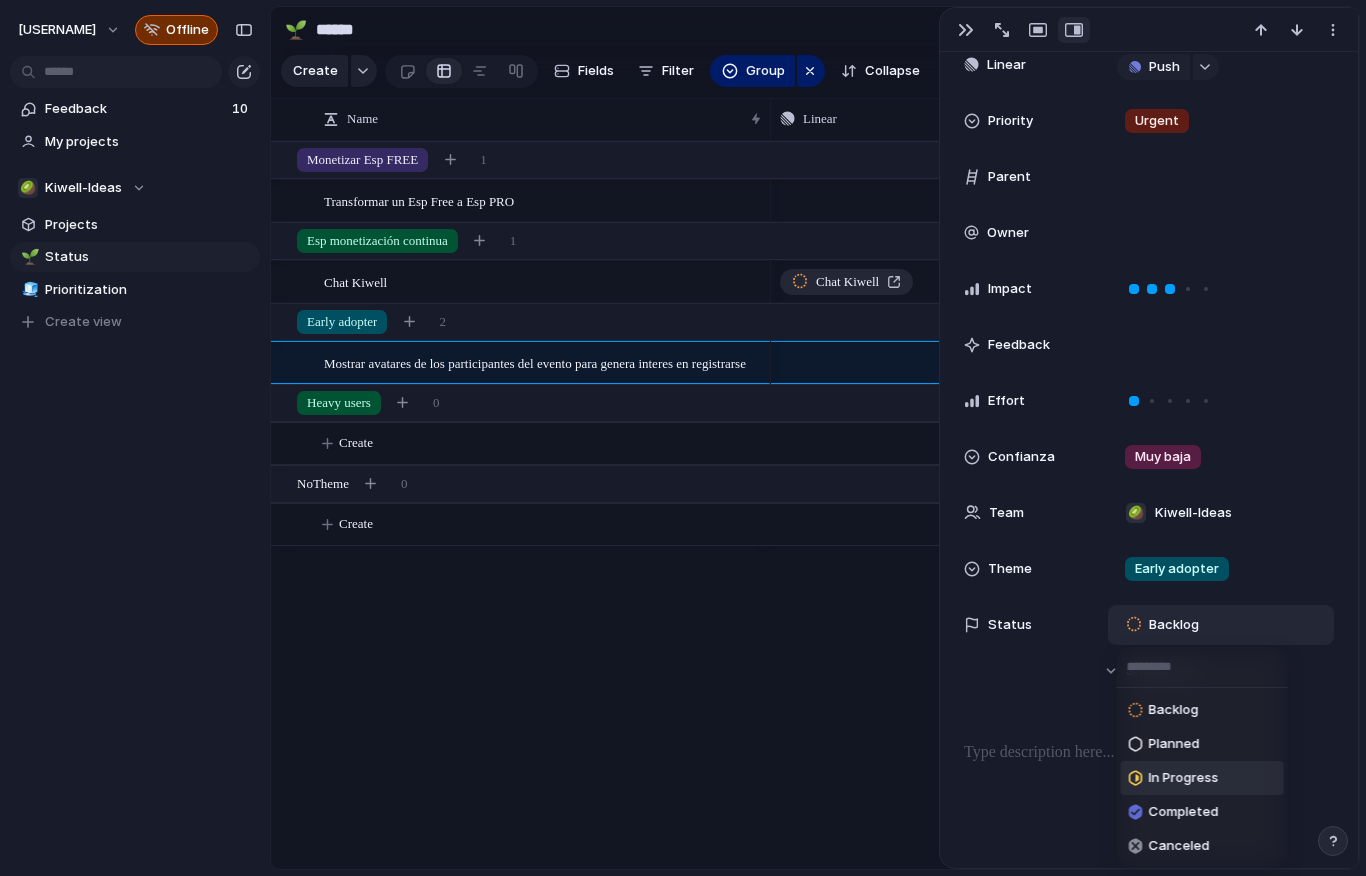 click on "In Progress" at bounding box center [1184, 778] 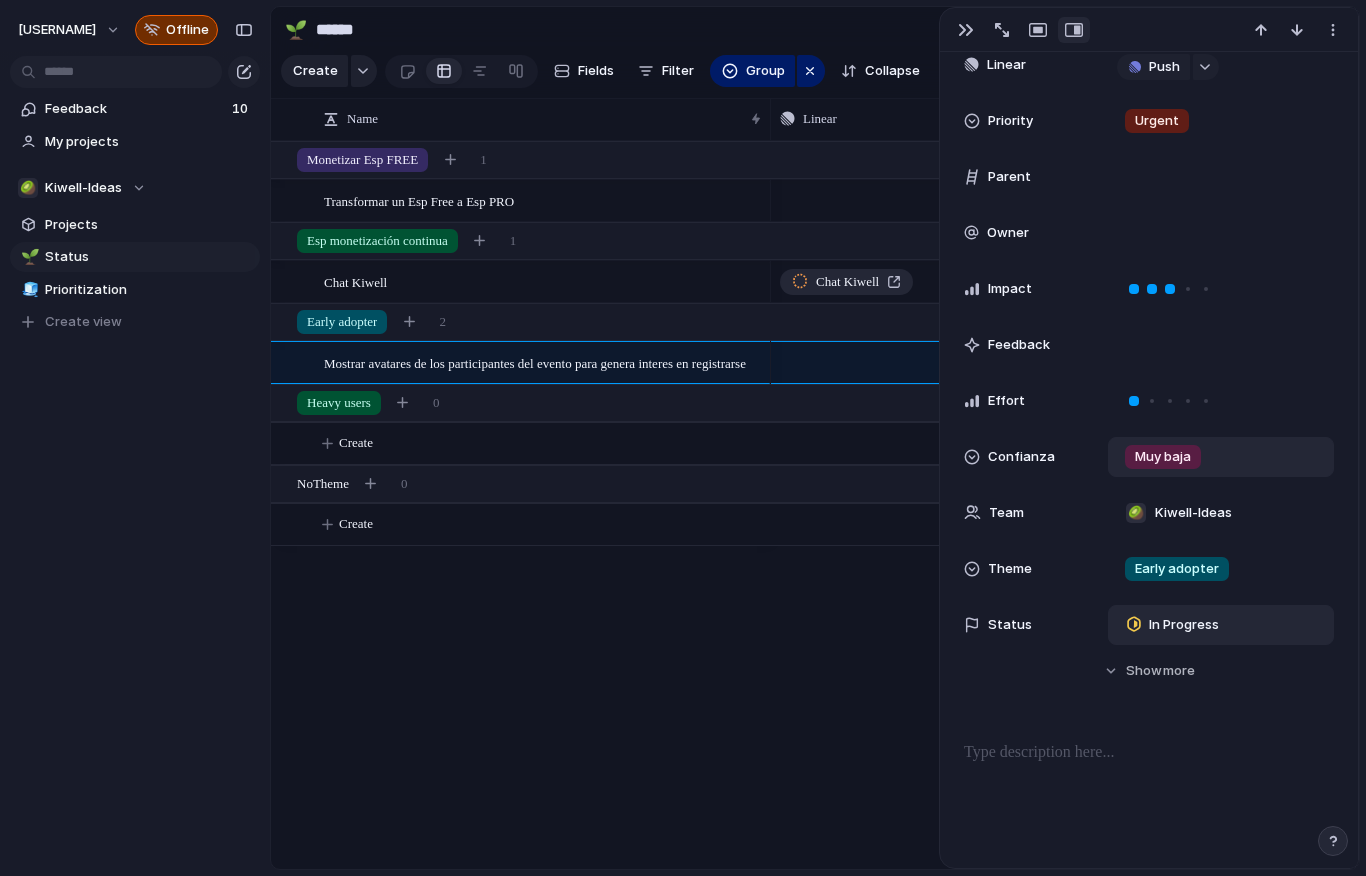 click on "Muy baja" at bounding box center (1163, 457) 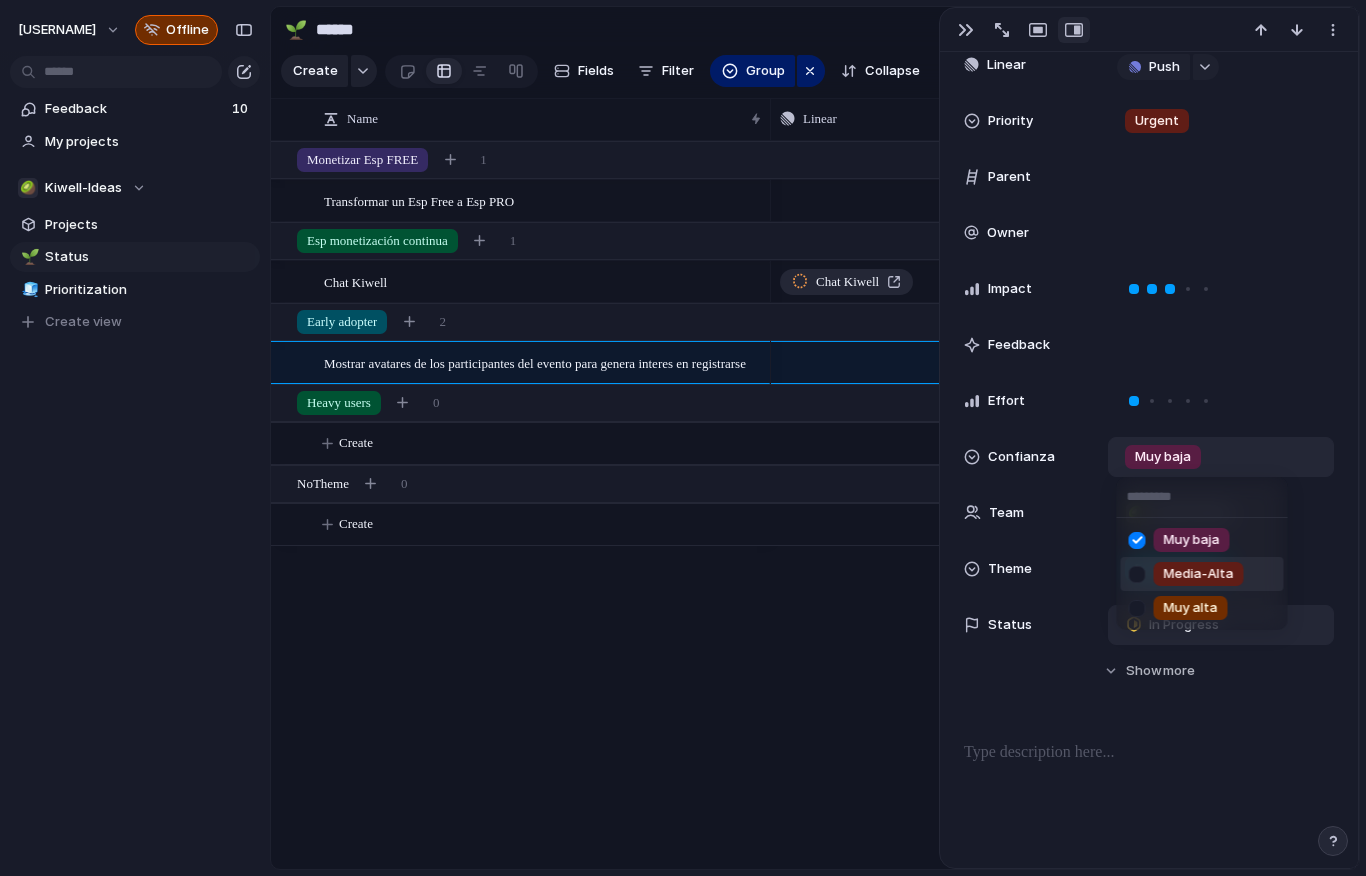 click on "Media-Alta" at bounding box center [1199, 574] 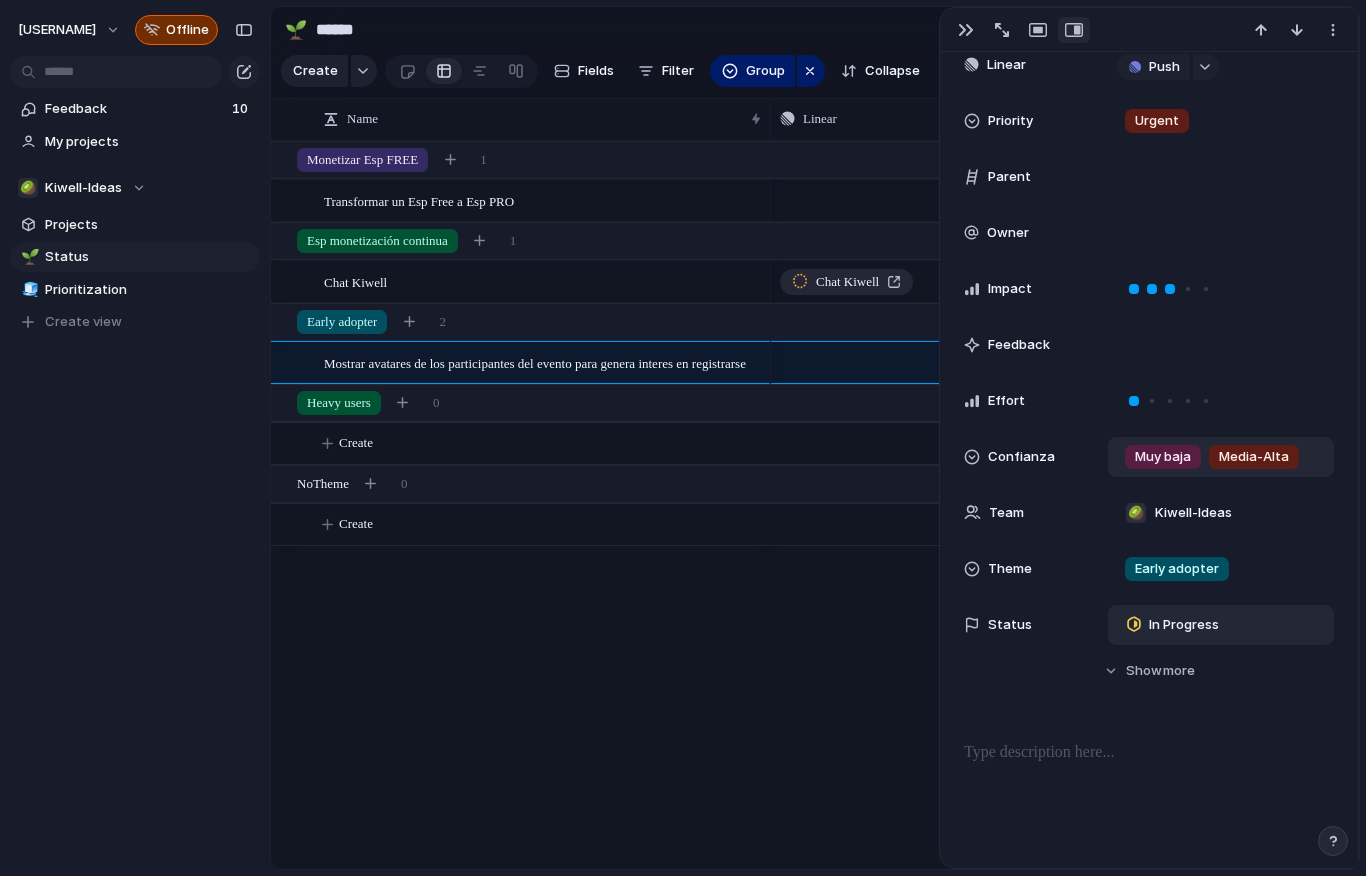click on "Muy baja" at bounding box center (1163, 457) 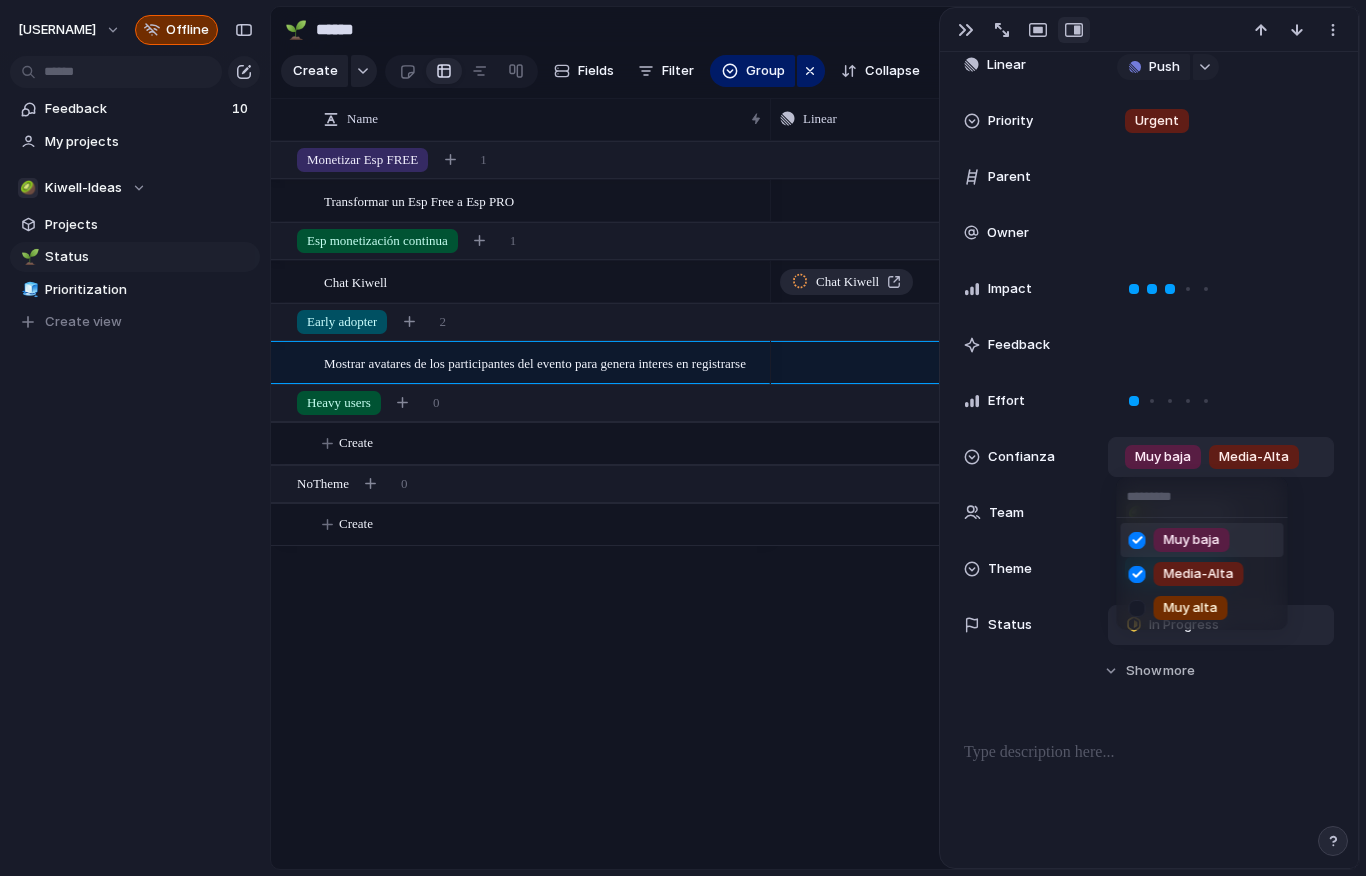 click at bounding box center (1137, 540) 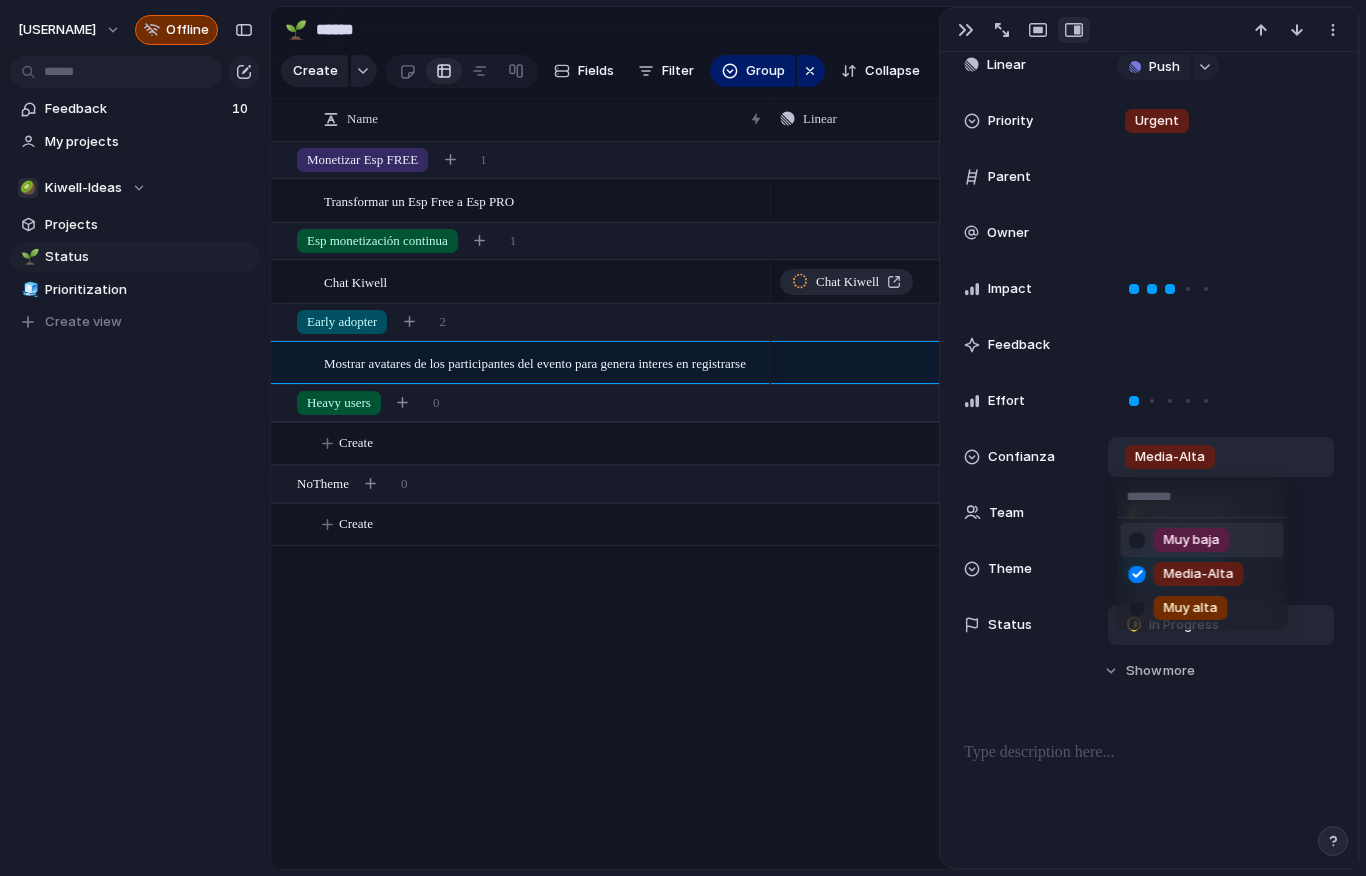 click on "[FIRST] [LAST]   [CATEGORY]   [CATEGORY]" at bounding box center [683, 438] 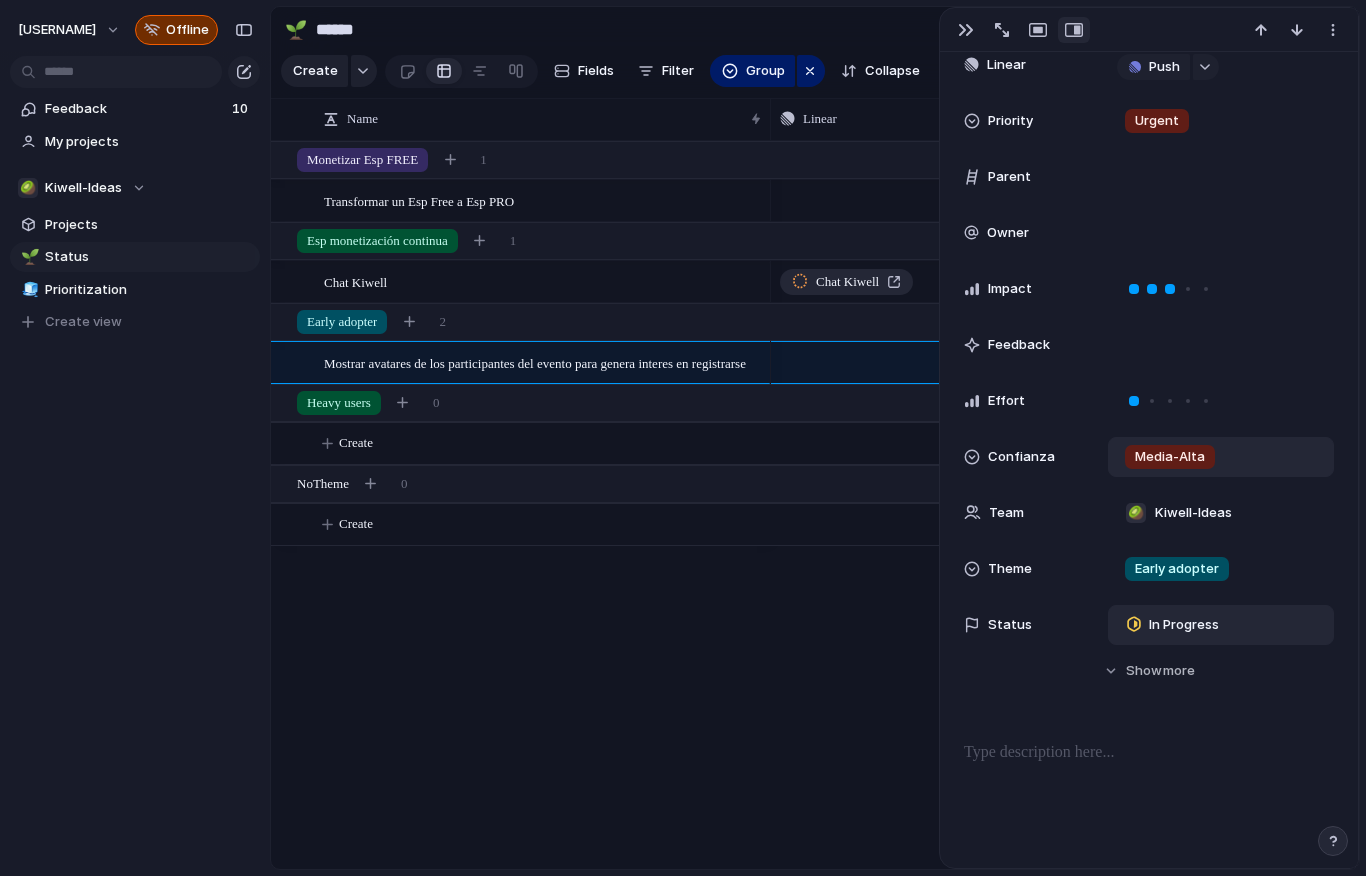 click at bounding box center [1205, 67] 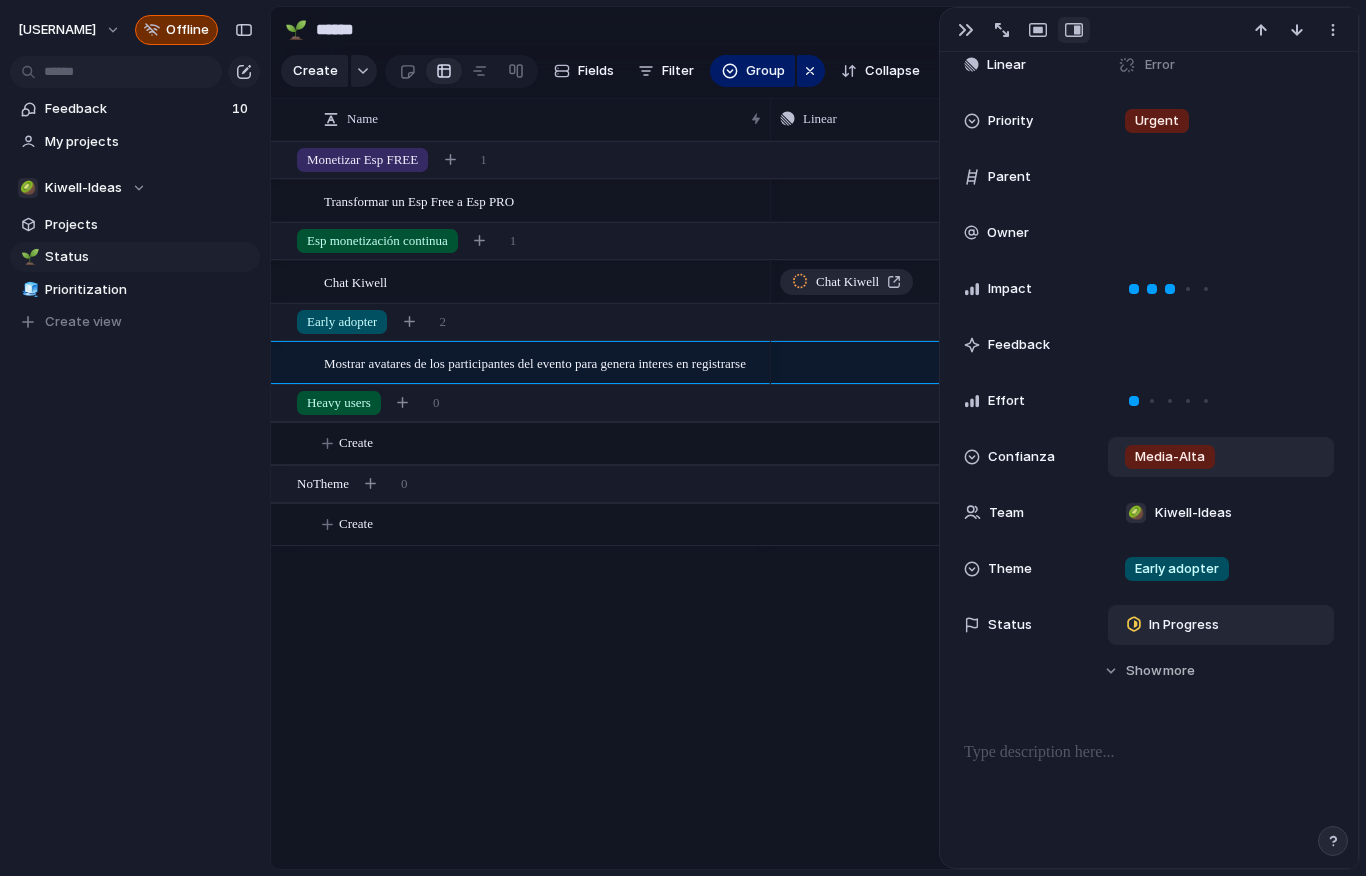click on "Error" at bounding box center [1221, 65] 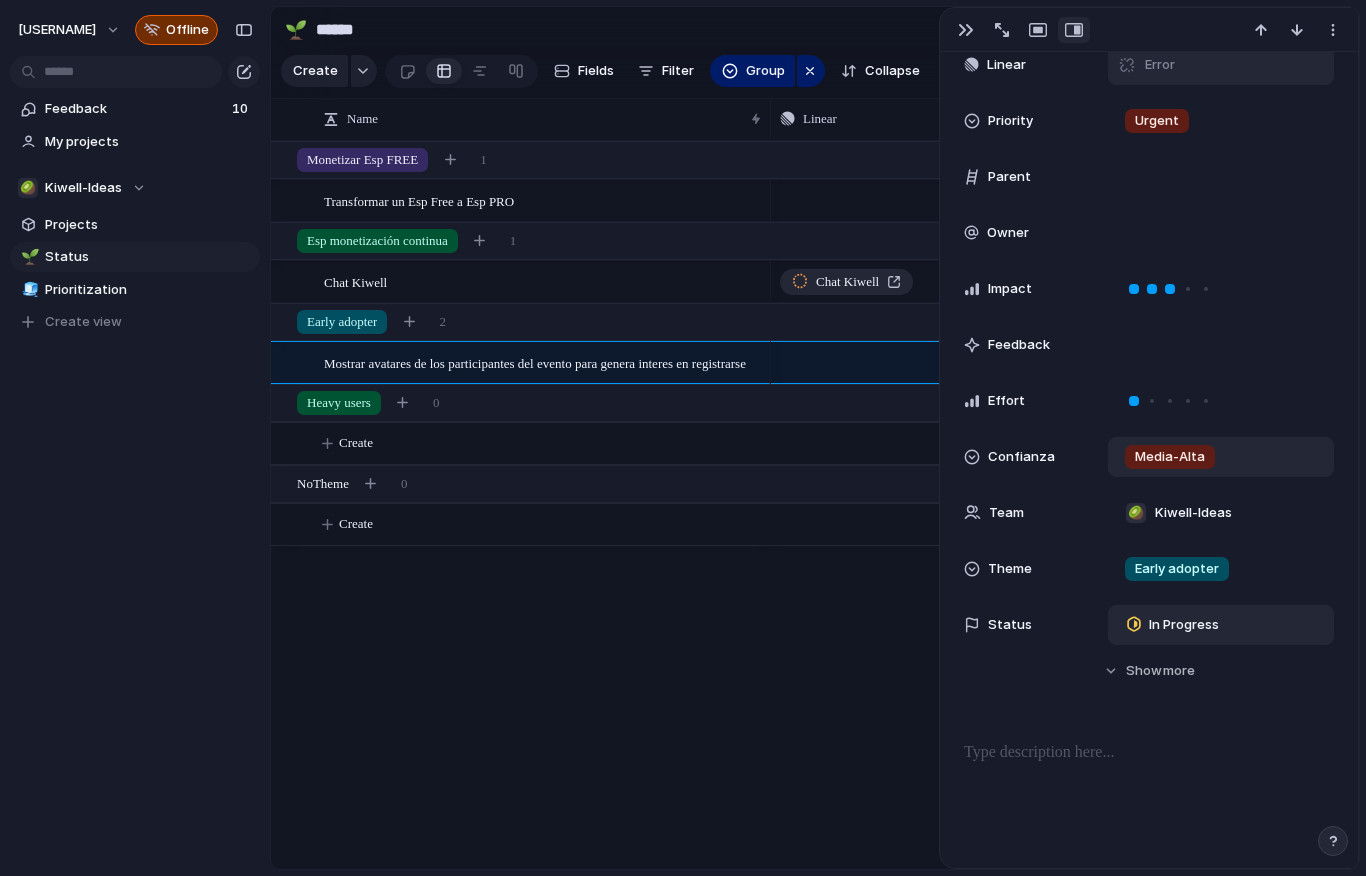 click on "Error" at bounding box center (1160, 65) 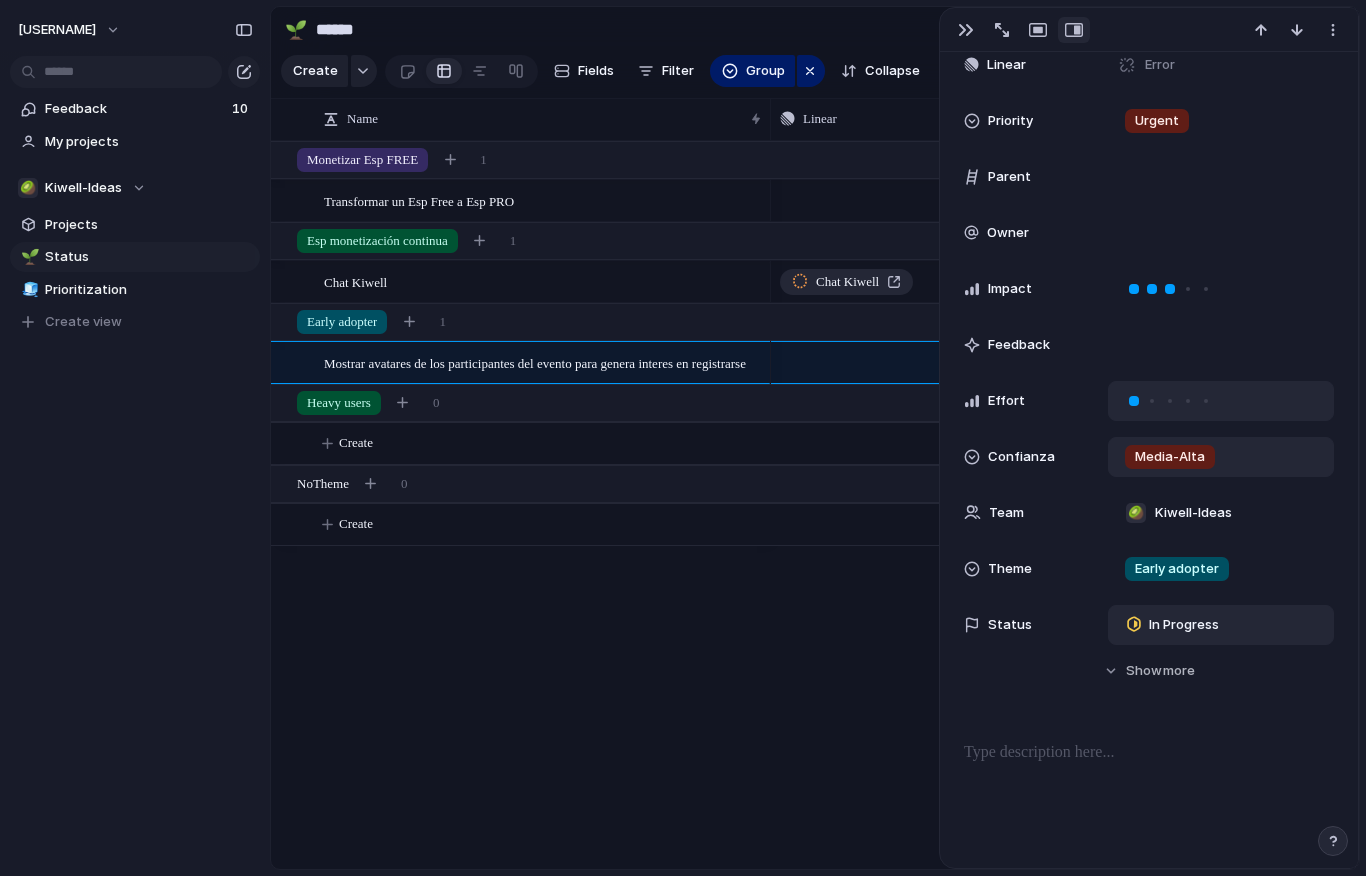 click at bounding box center [1206, 401] 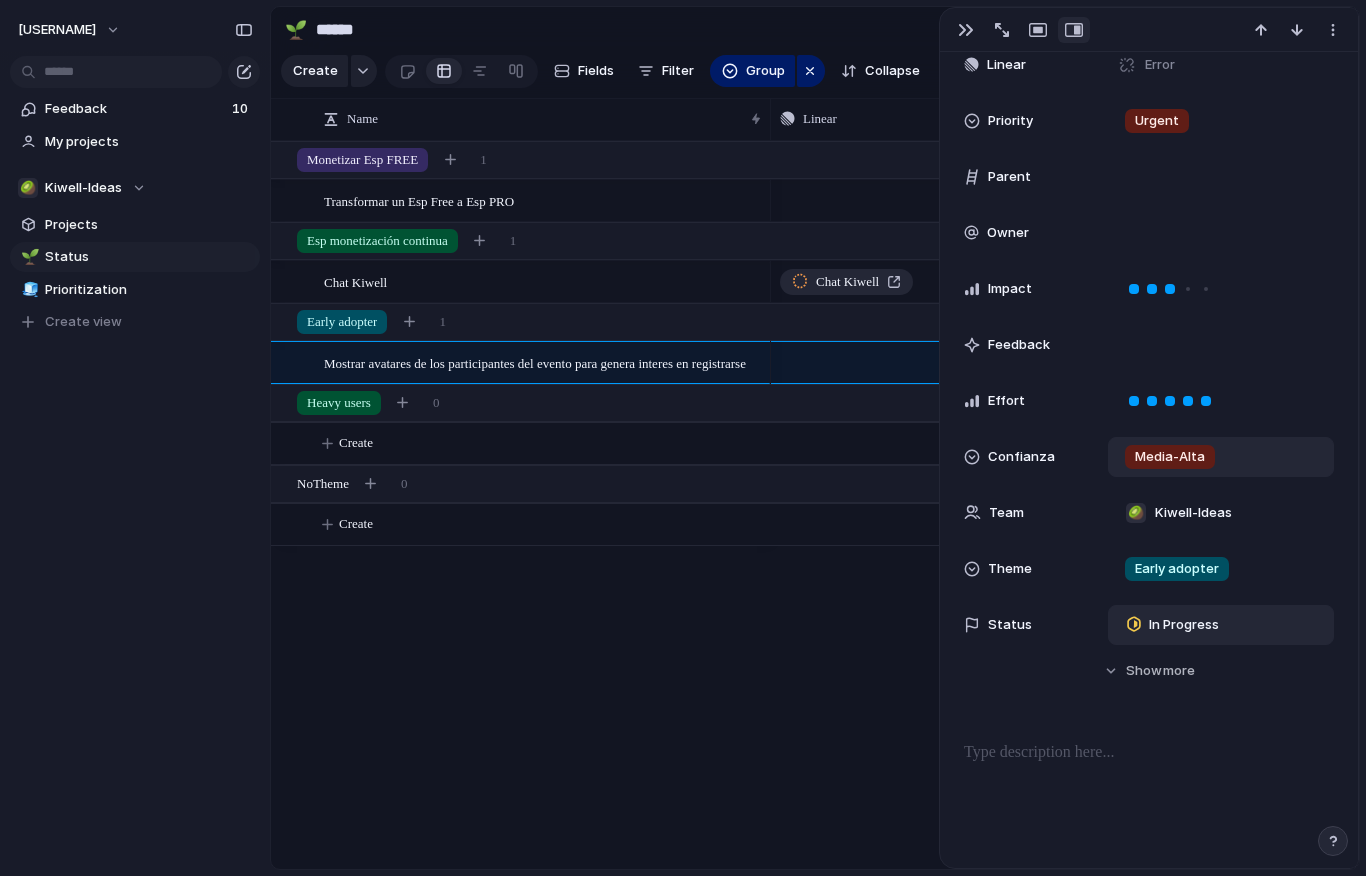 click on "Media-Alta" at bounding box center [1170, 457] 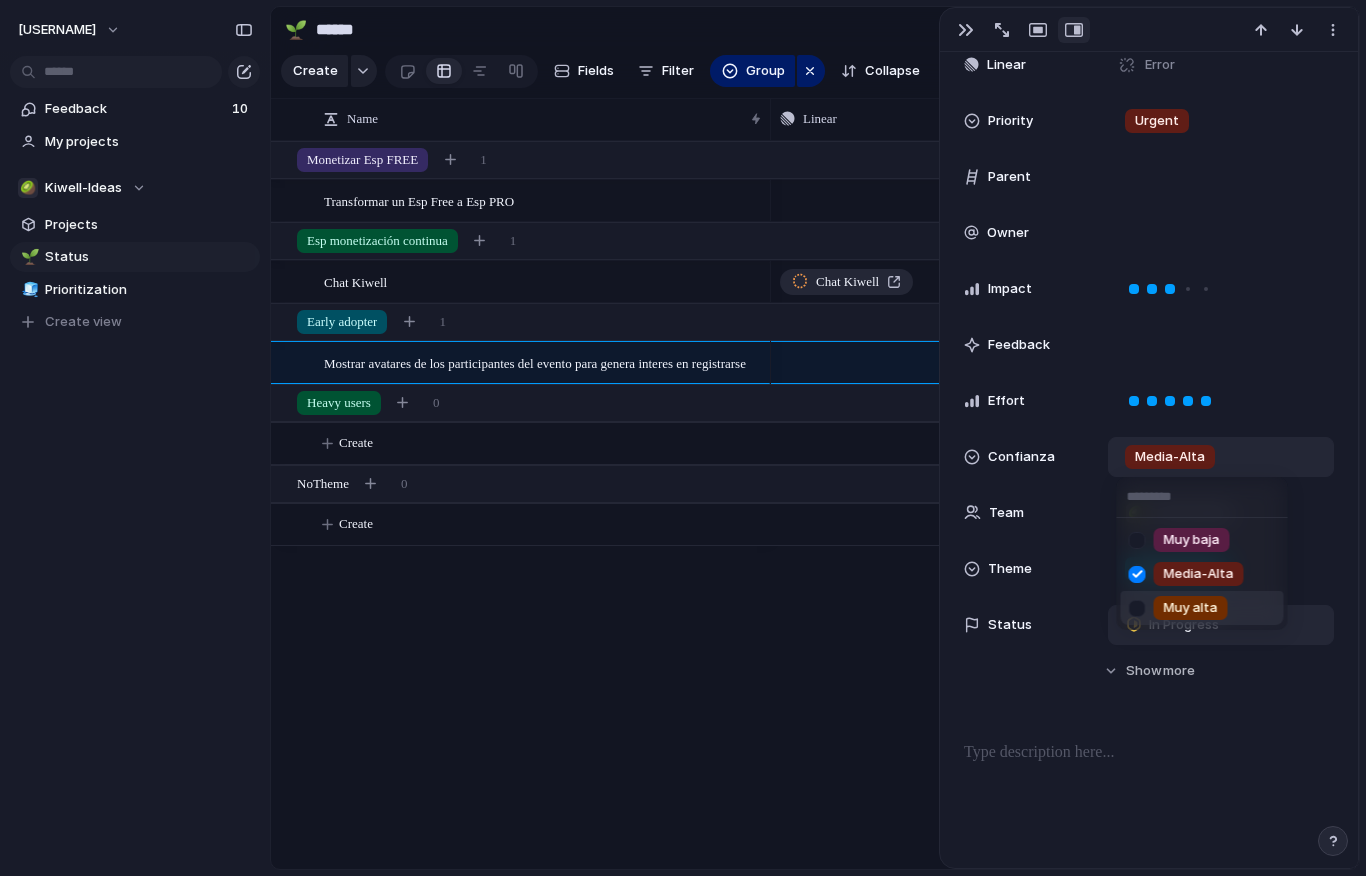 click on "Muy alta" at bounding box center [1202, 608] 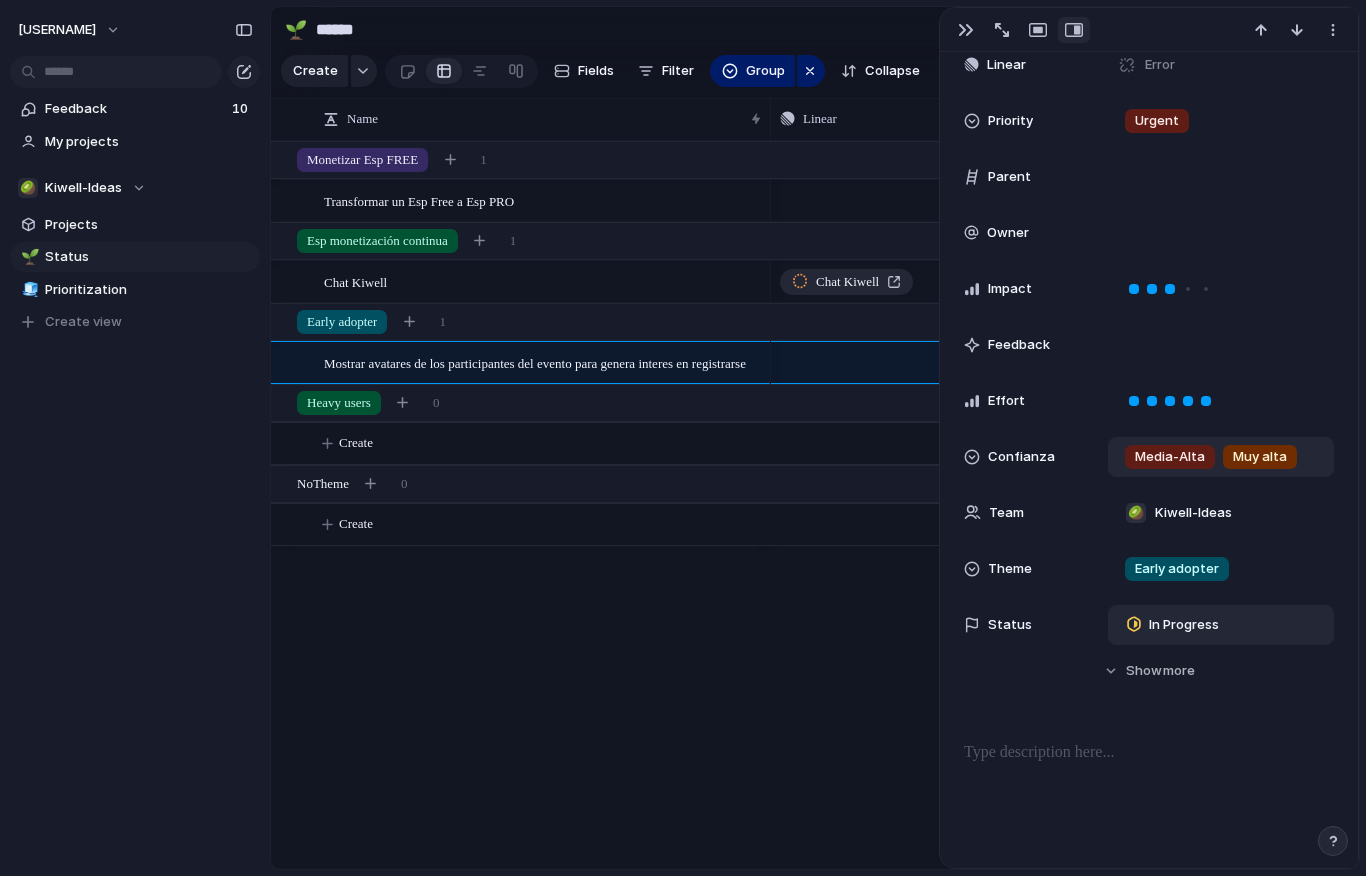 click on "Media-Alta" at bounding box center (1170, 457) 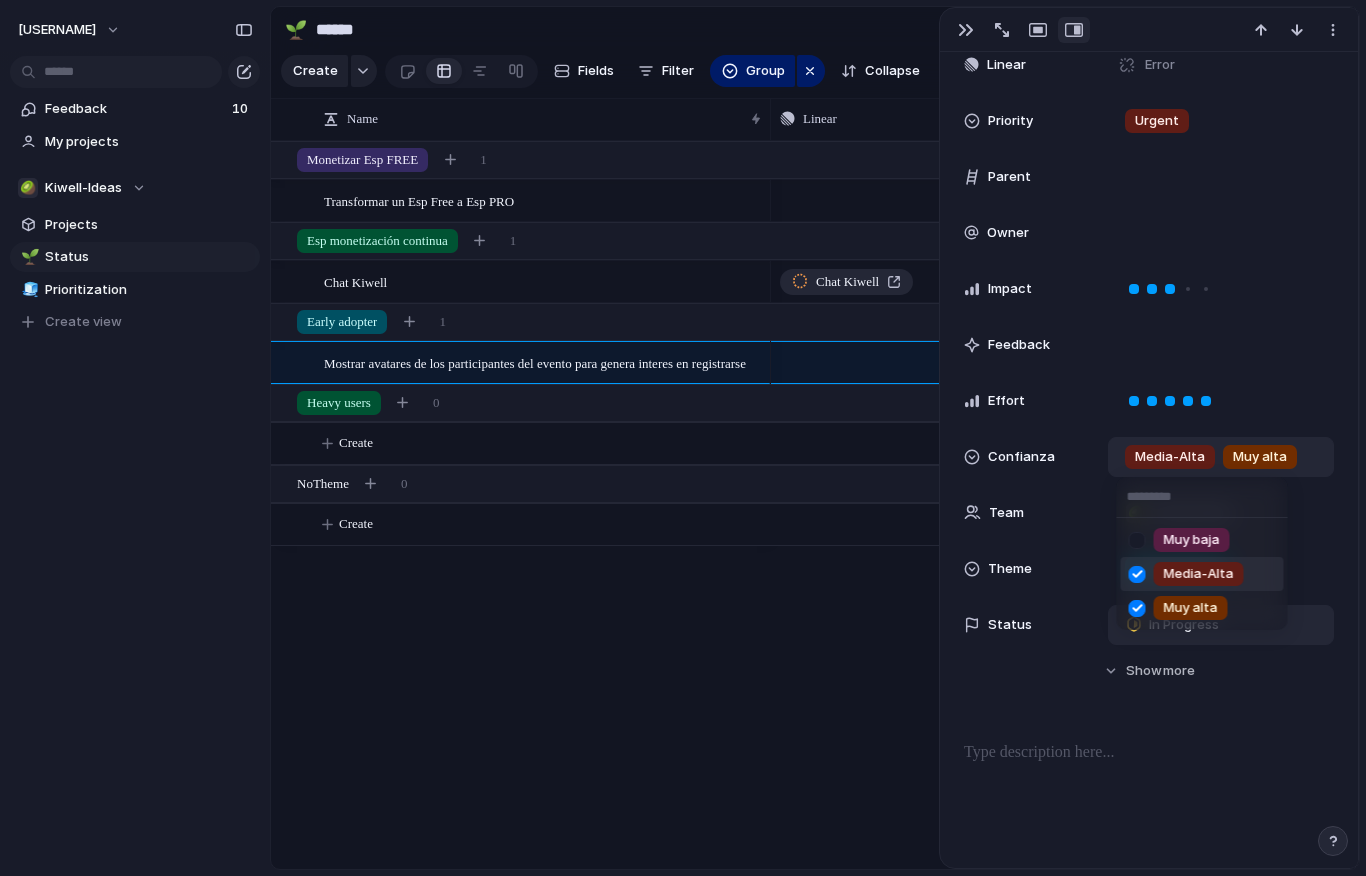 click at bounding box center [1137, 574] 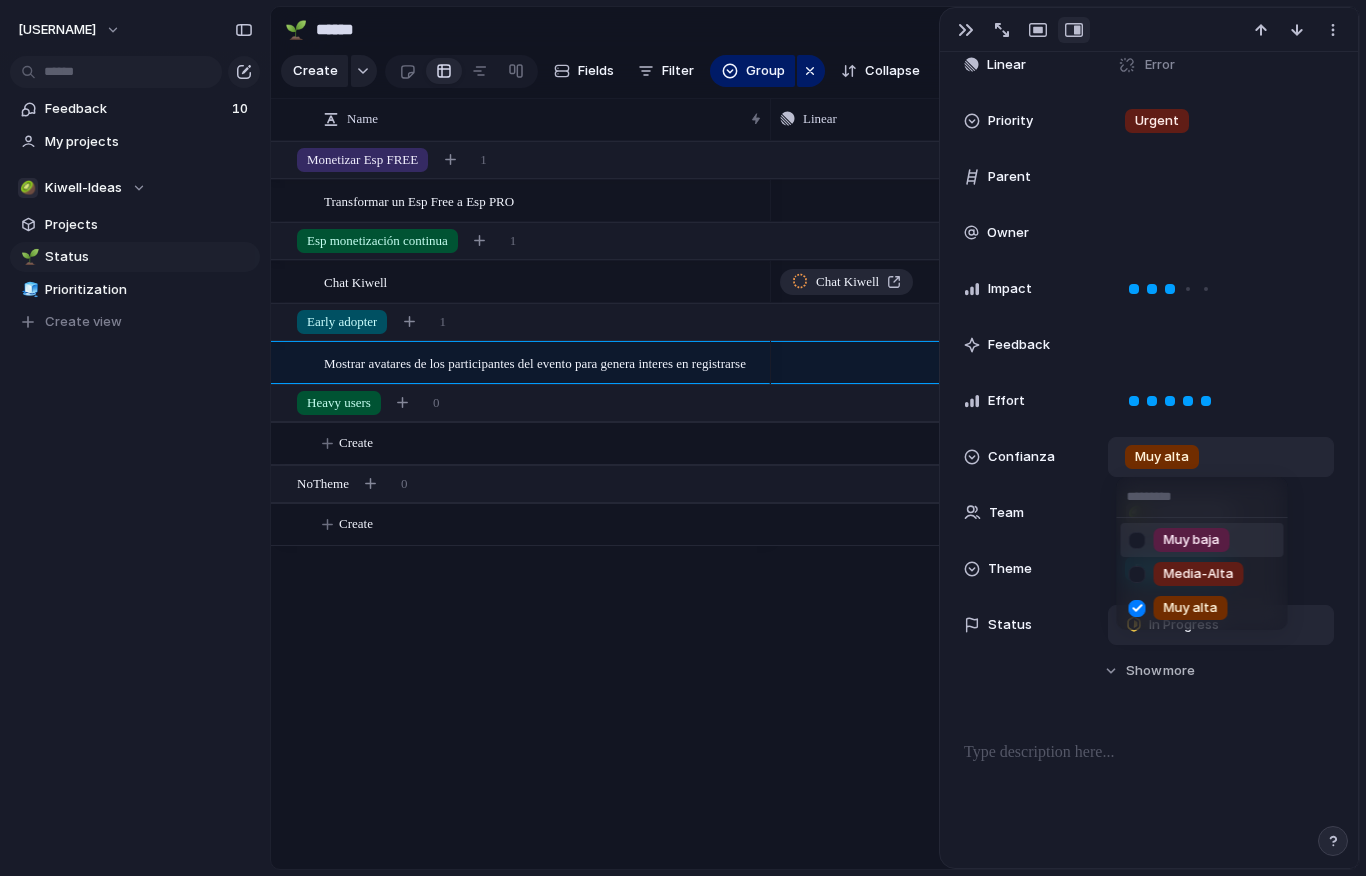 click on "[FIRST] [LAST]   [CATEGORY]   [CATEGORY]" at bounding box center (683, 438) 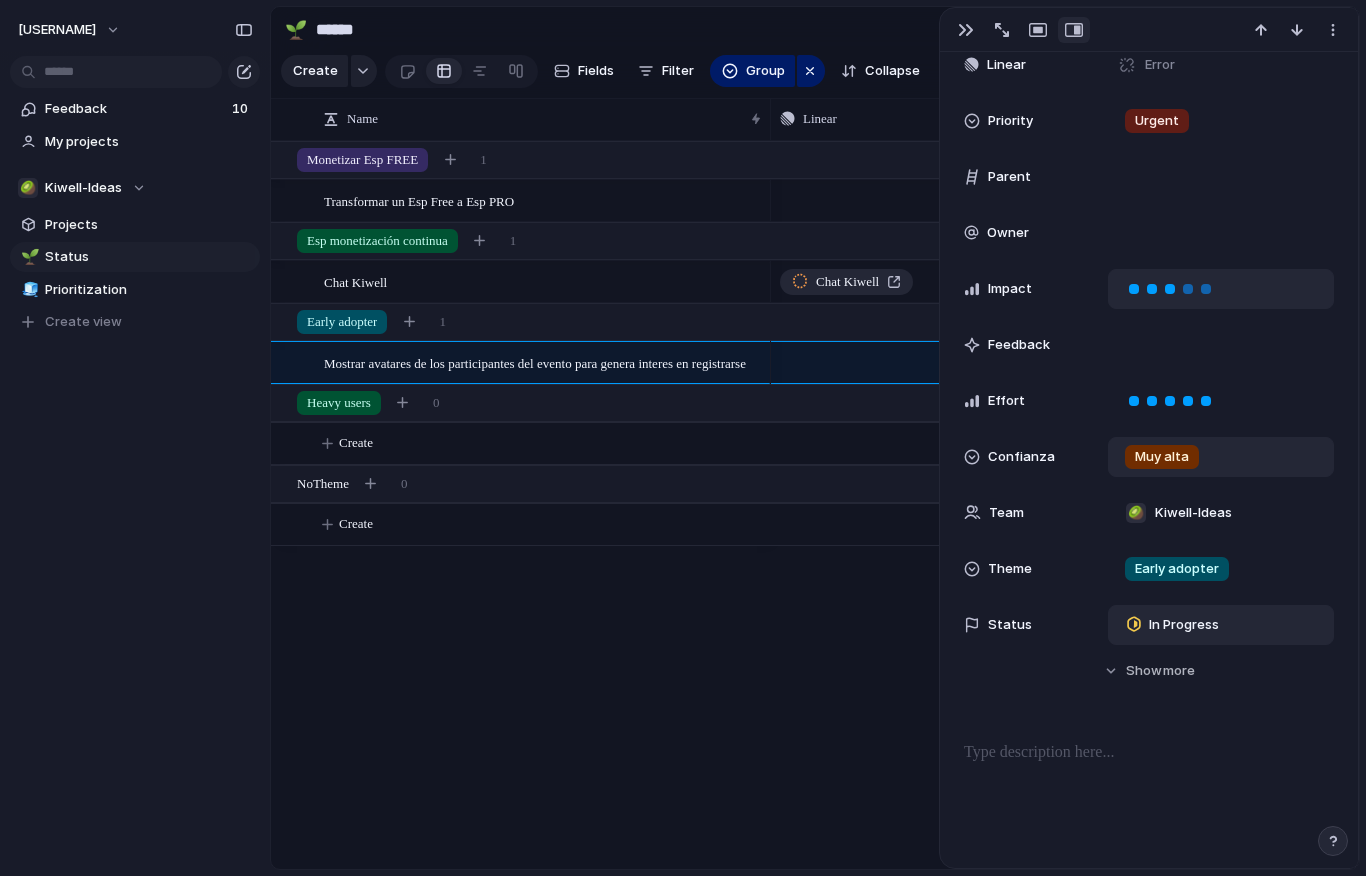 click at bounding box center [1206, 289] 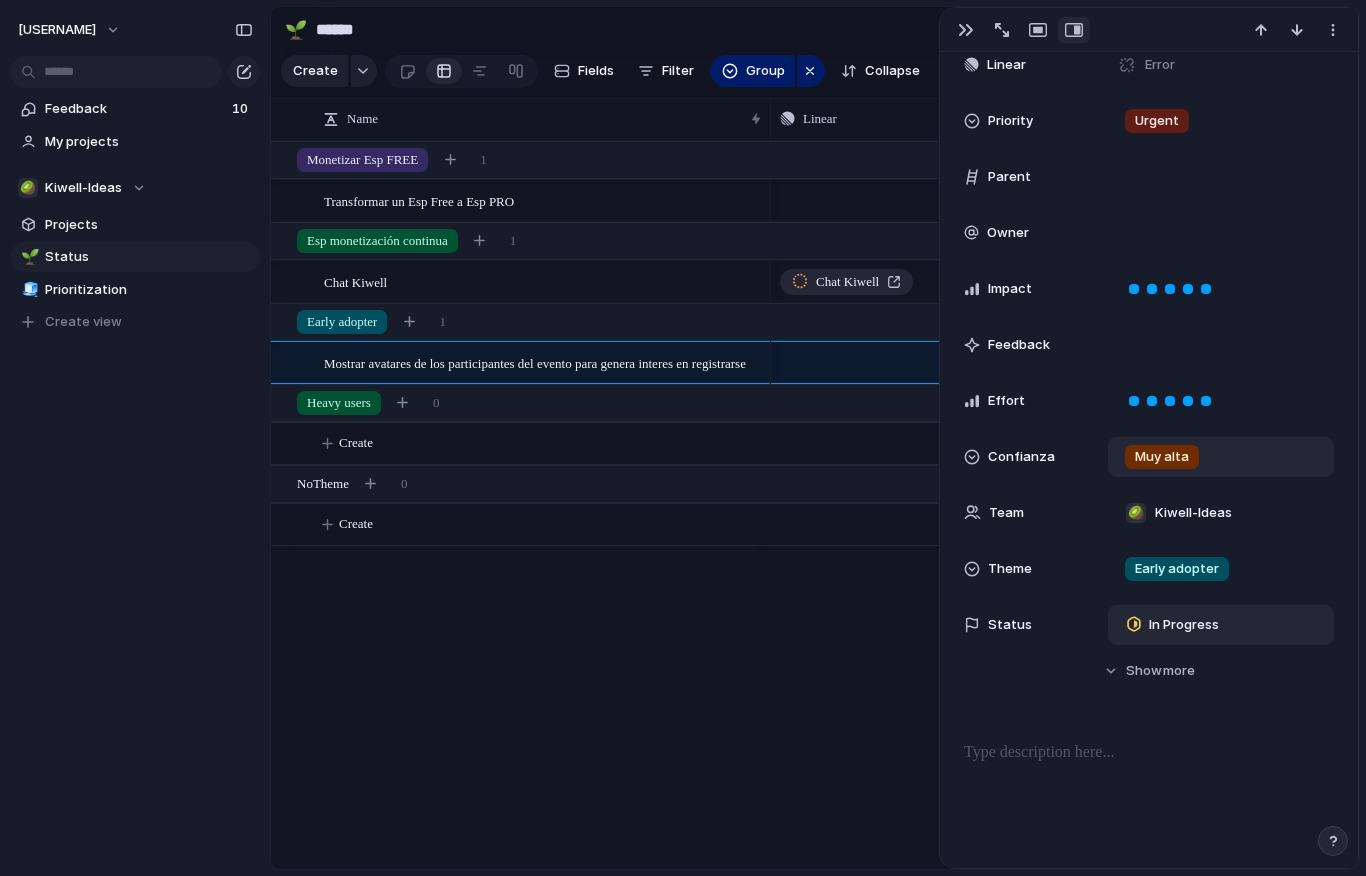 click on "Feedback" at bounding box center [1019, 345] 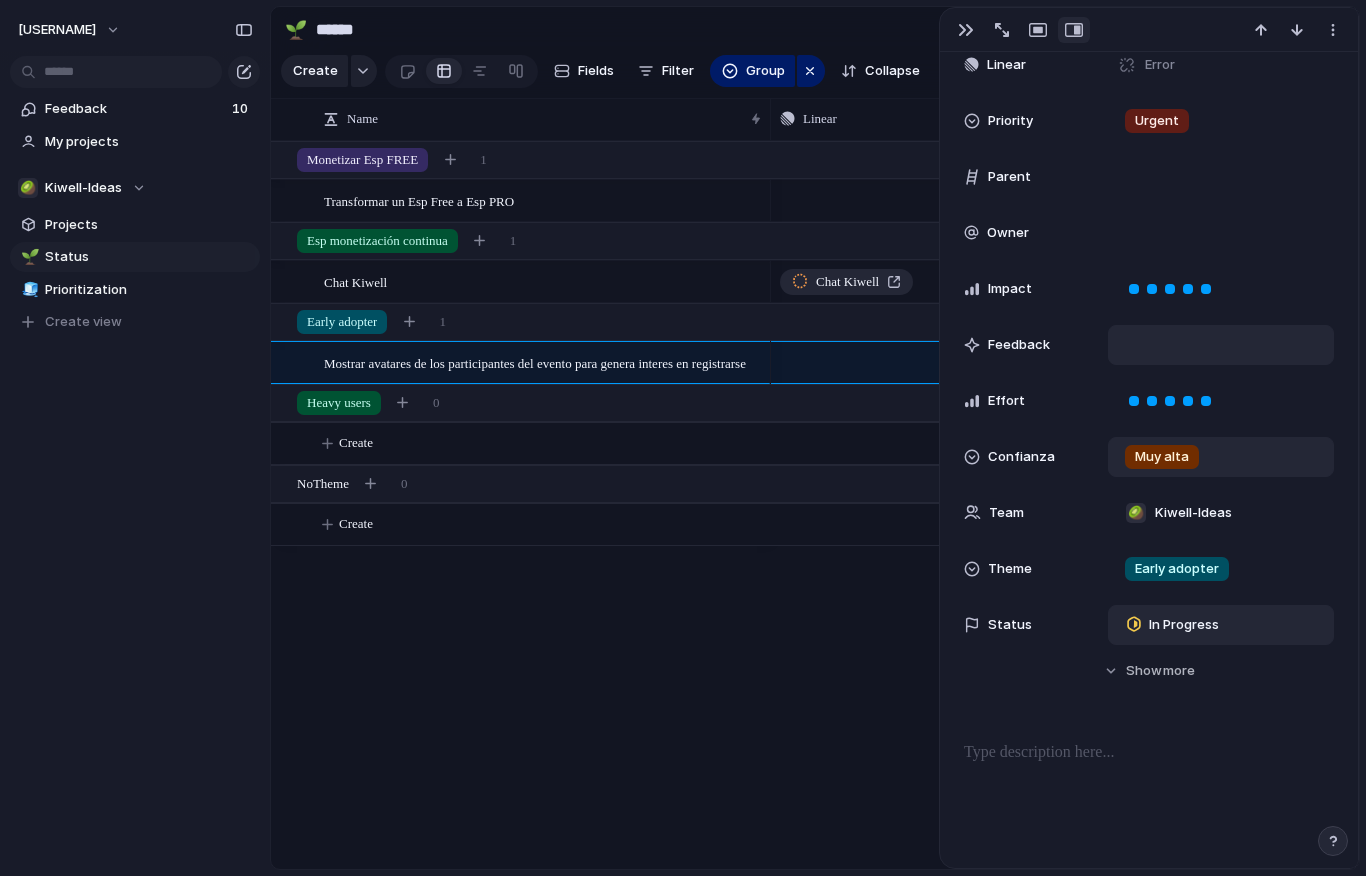 click at bounding box center [1221, 345] 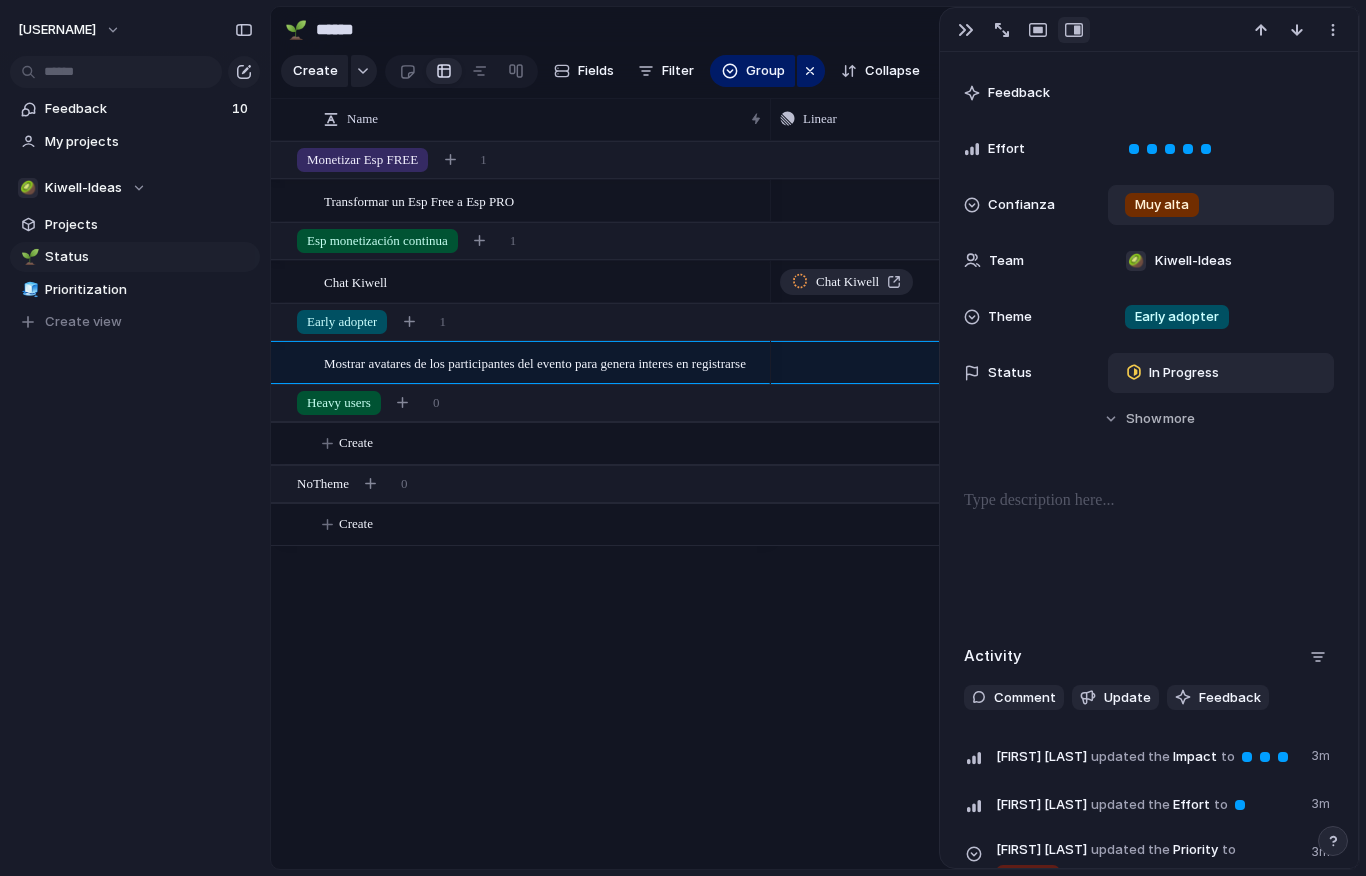 scroll, scrollTop: 508, scrollLeft: 0, axis: vertical 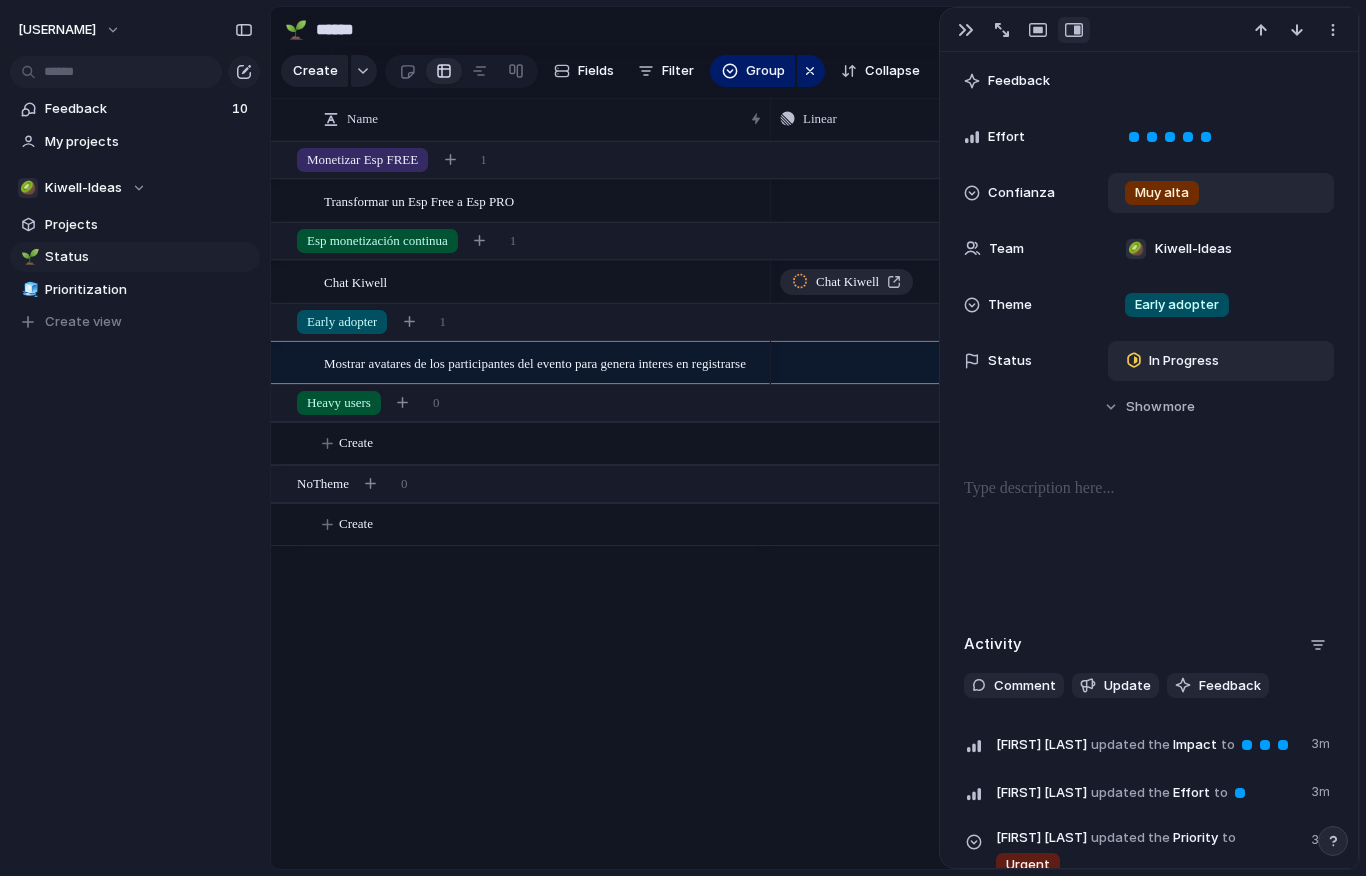 click at bounding box center (1149, 489) 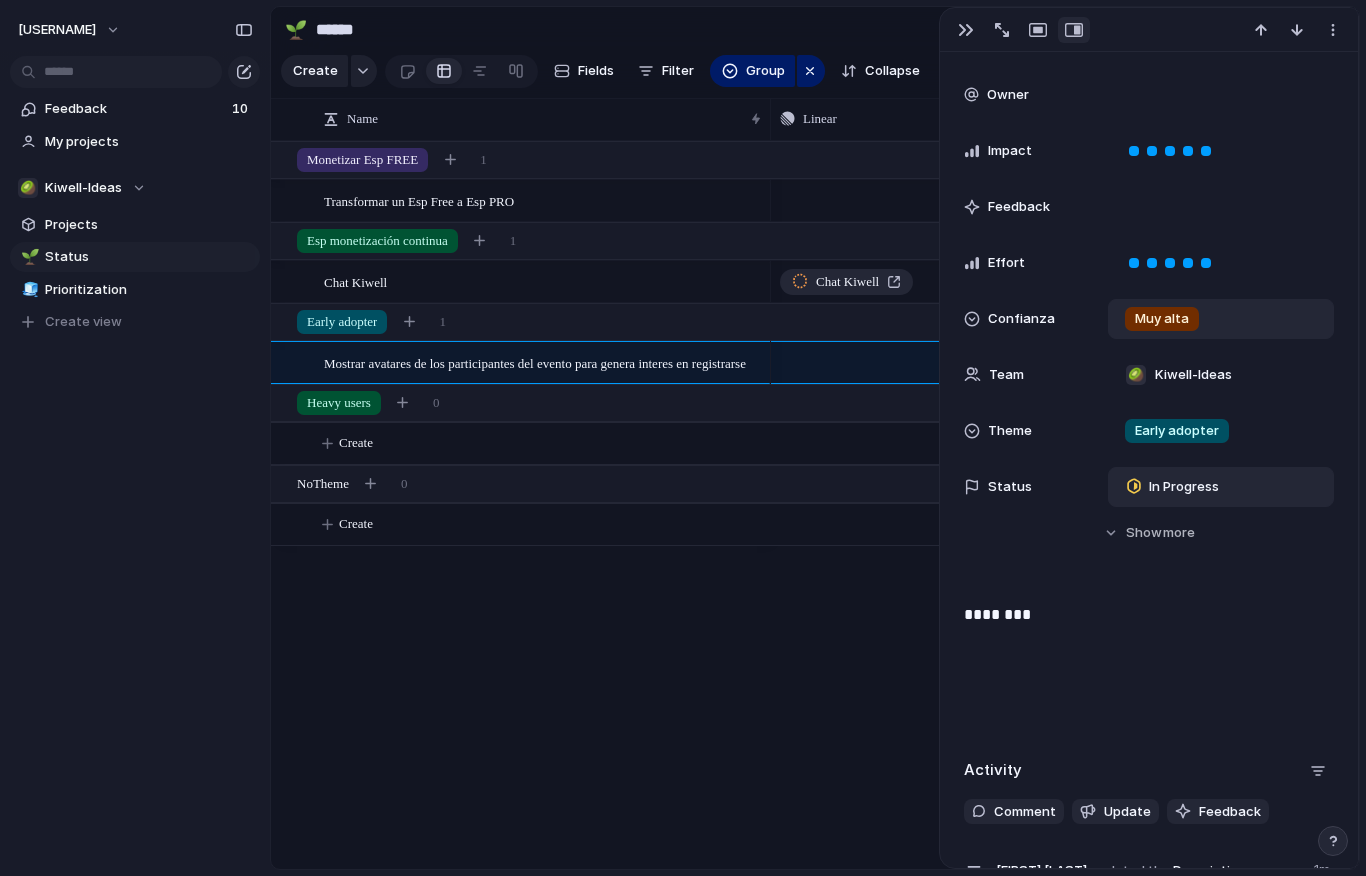 scroll, scrollTop: 380, scrollLeft: 0, axis: vertical 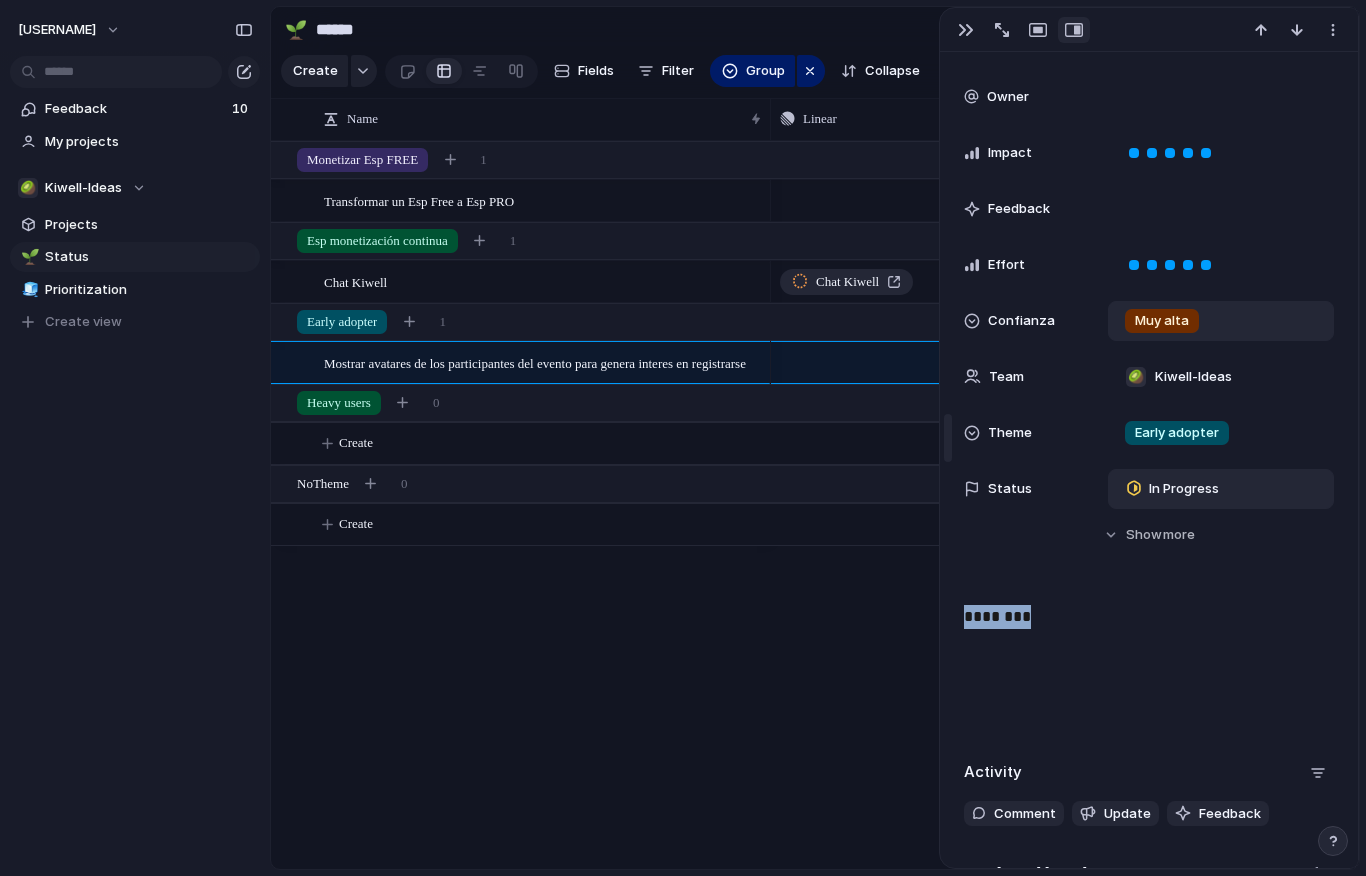 drag, startPoint x: 1038, startPoint y: 616, endPoint x: 952, endPoint y: 618, distance: 86.023254 